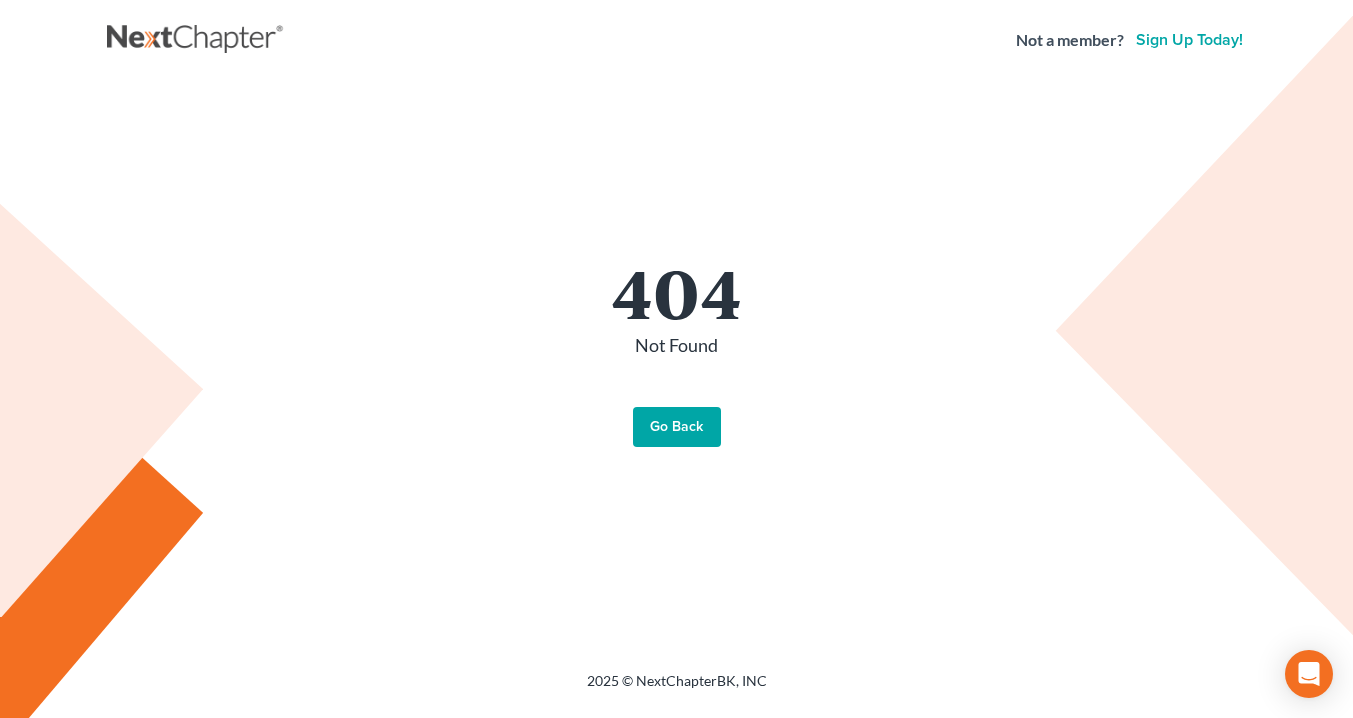scroll, scrollTop: 0, scrollLeft: 0, axis: both 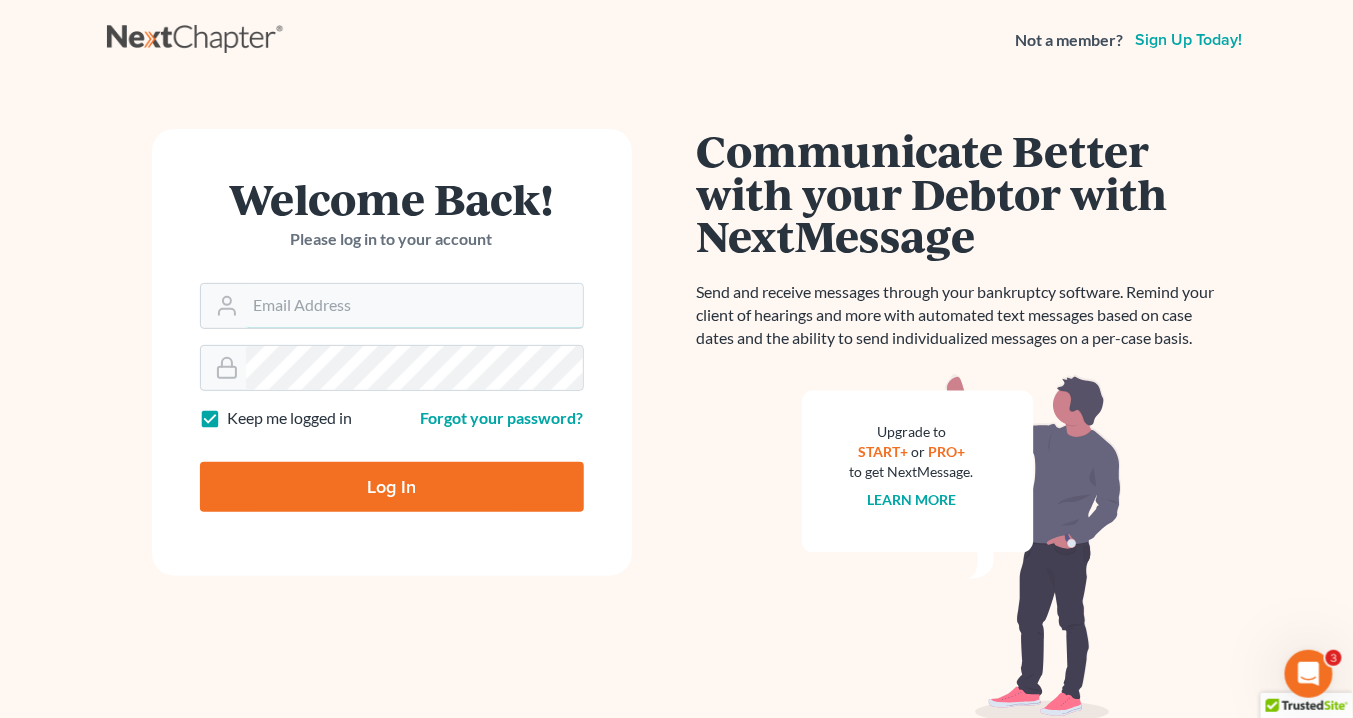 type on "info@saedilawgroup.com" 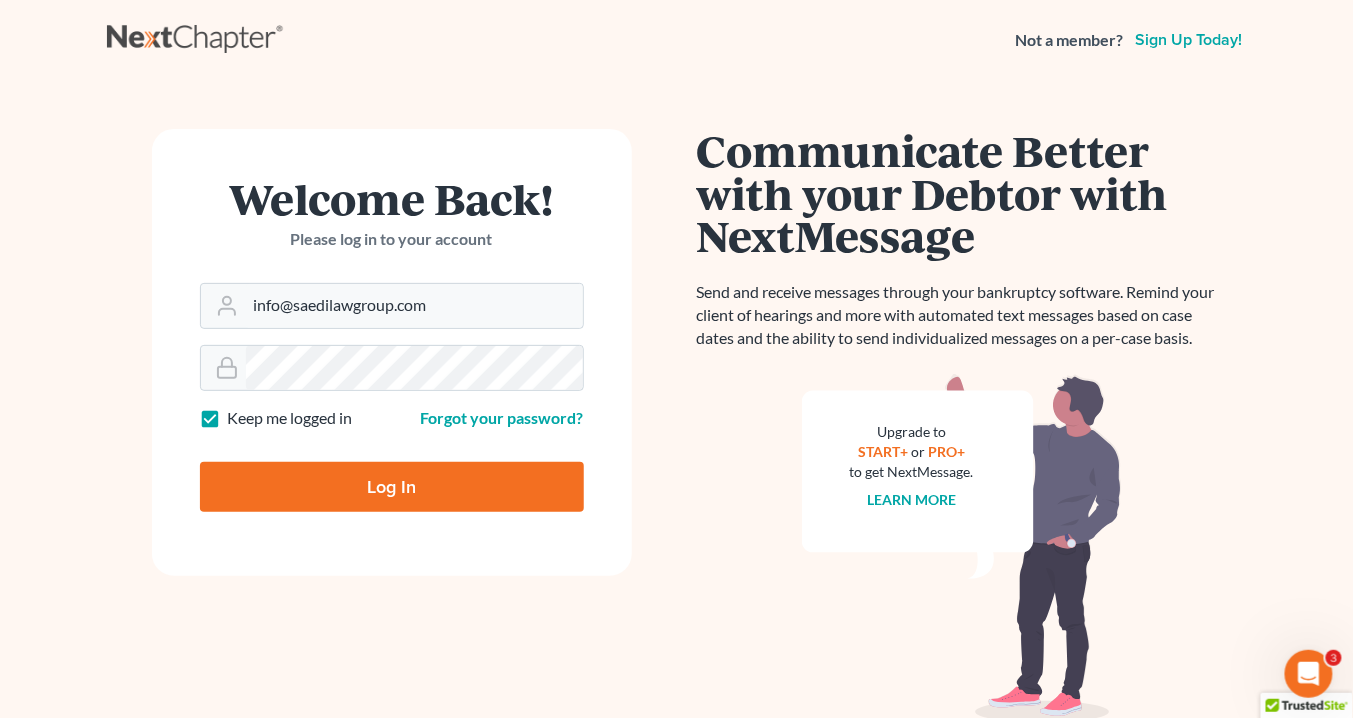 click on "Log In" at bounding box center (392, 487) 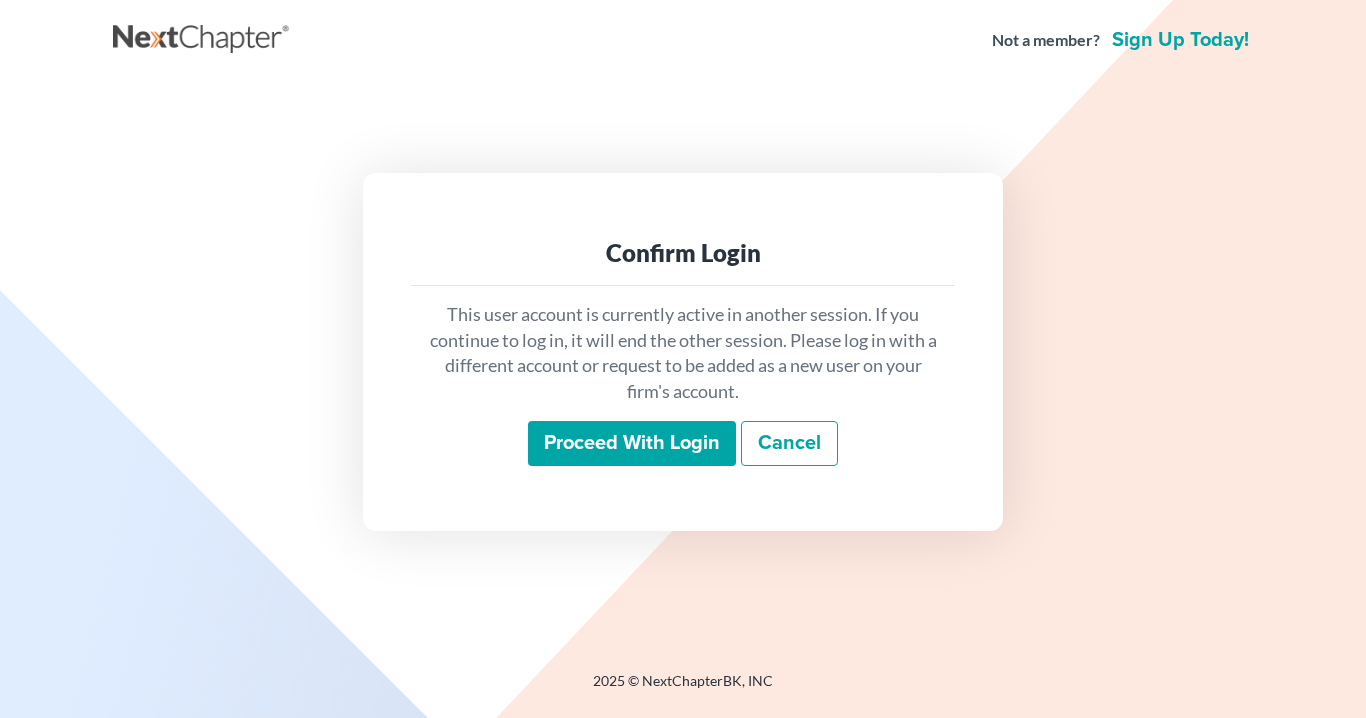 scroll, scrollTop: 0, scrollLeft: 0, axis: both 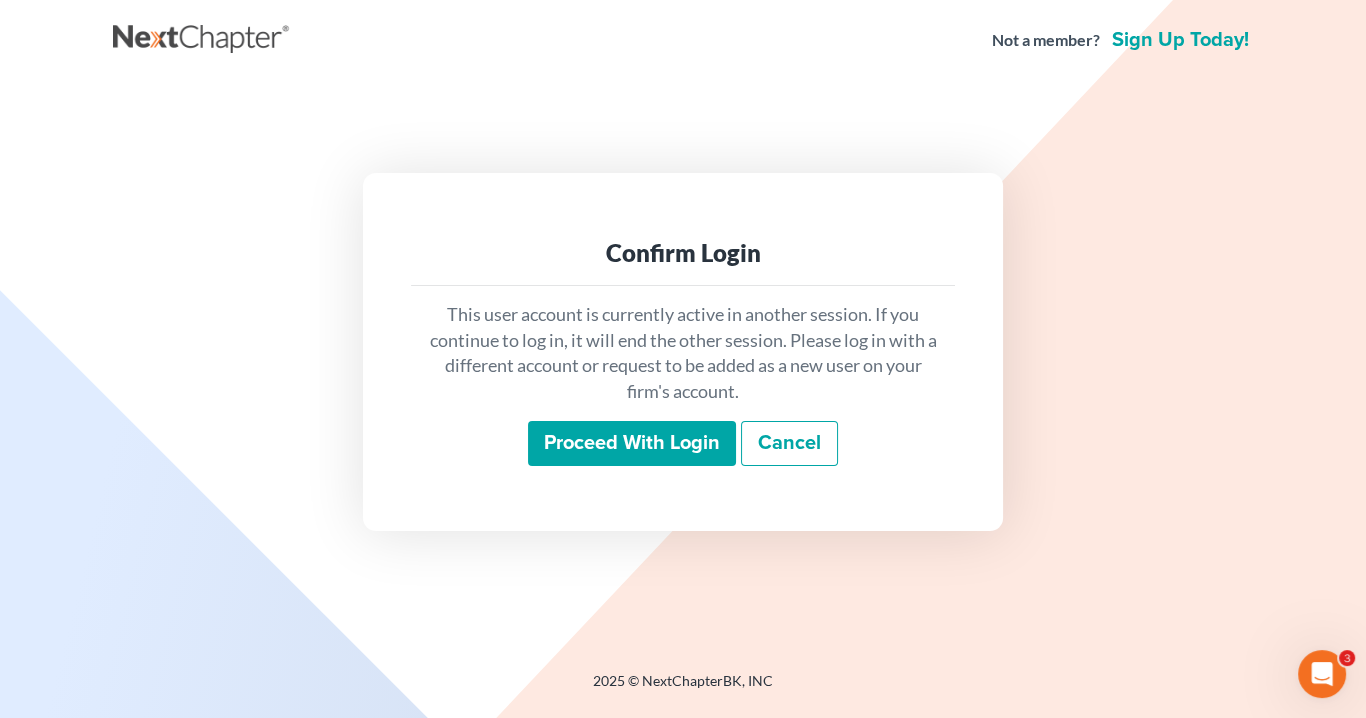click on "Proceed with login" at bounding box center (632, 444) 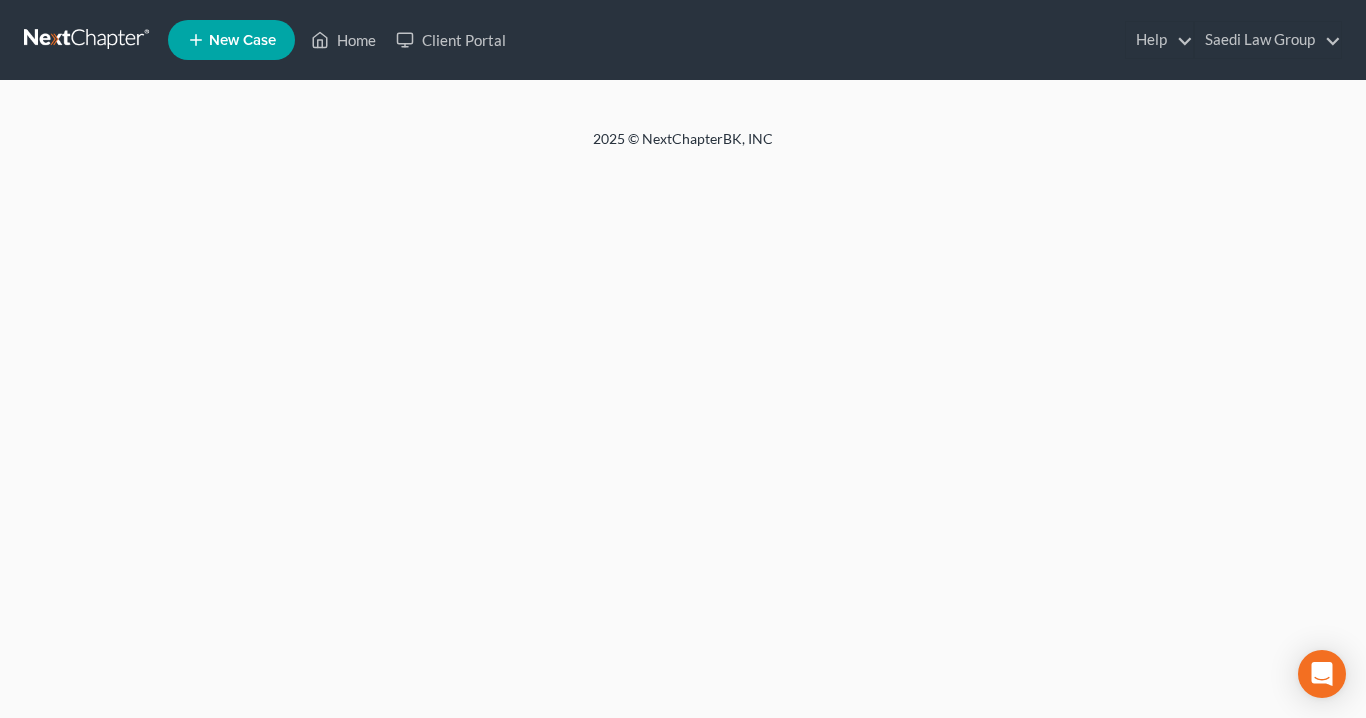 scroll, scrollTop: 0, scrollLeft: 0, axis: both 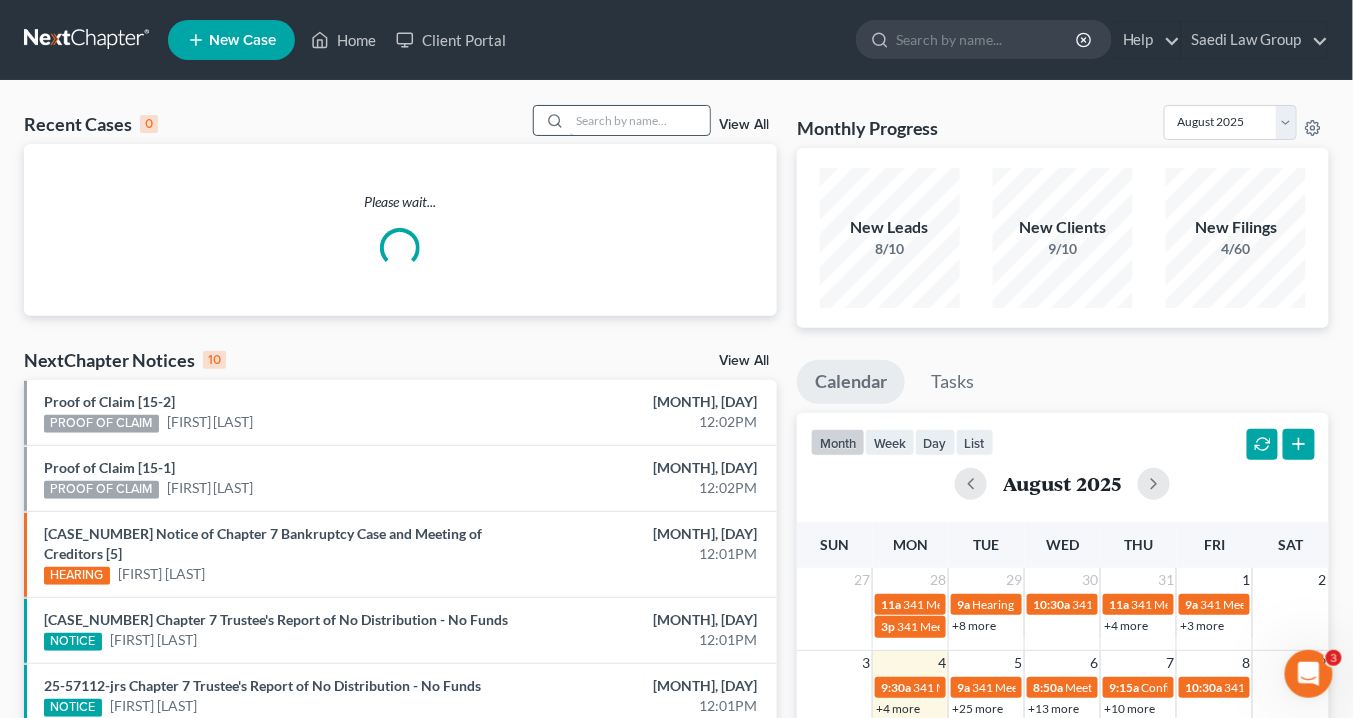 click at bounding box center [640, 120] 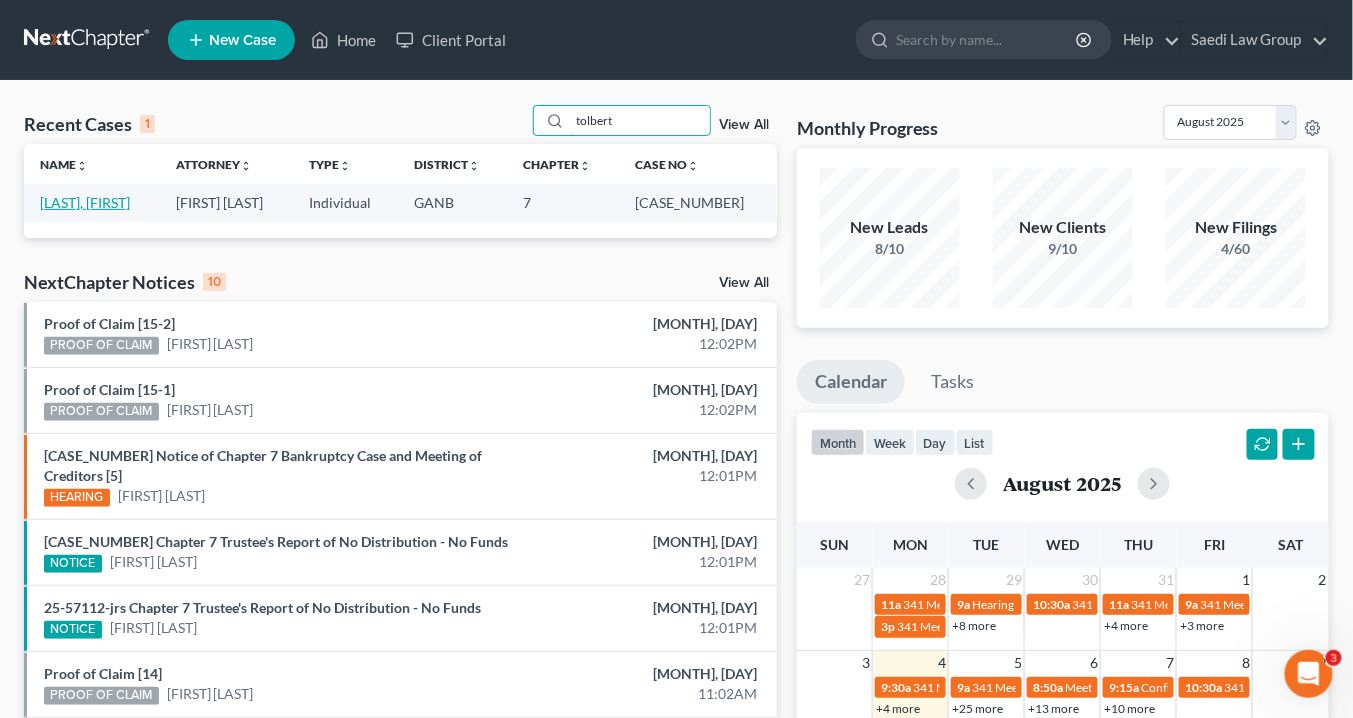 type on "tolbert" 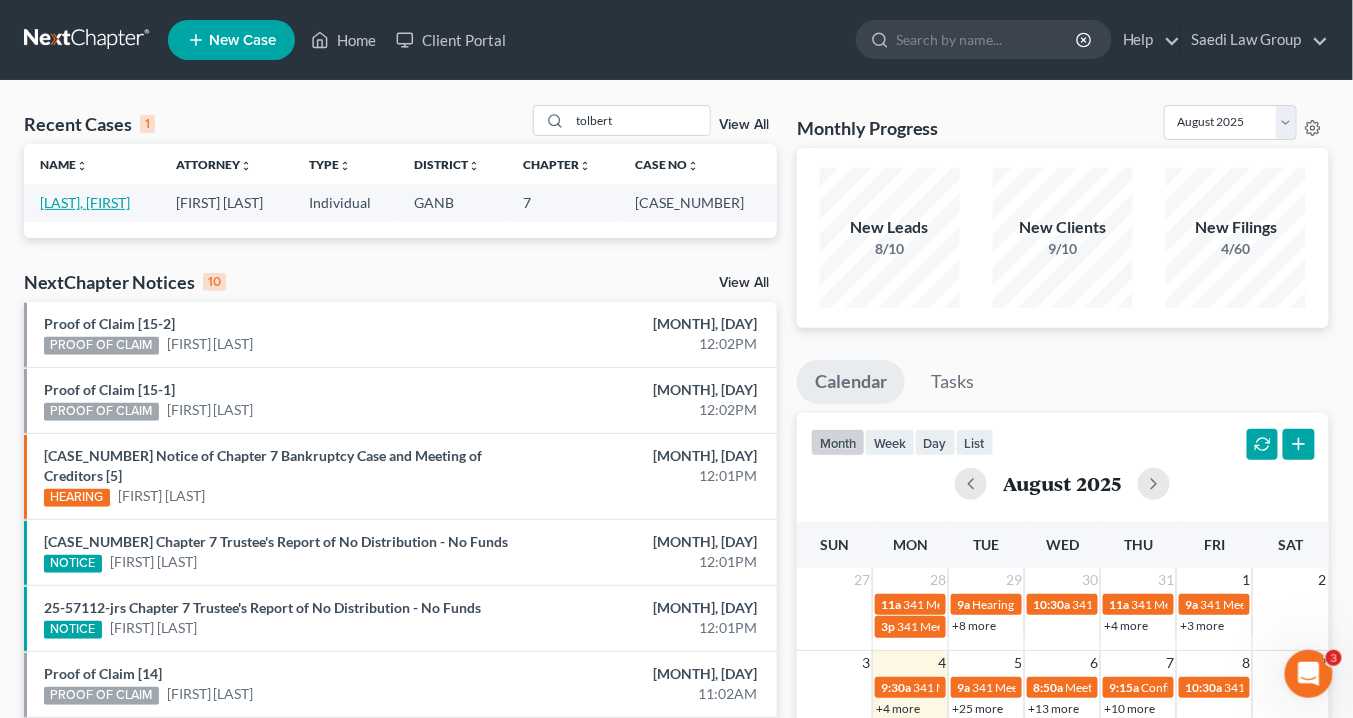 click on "[LAST], [FIRST]" at bounding box center (85, 202) 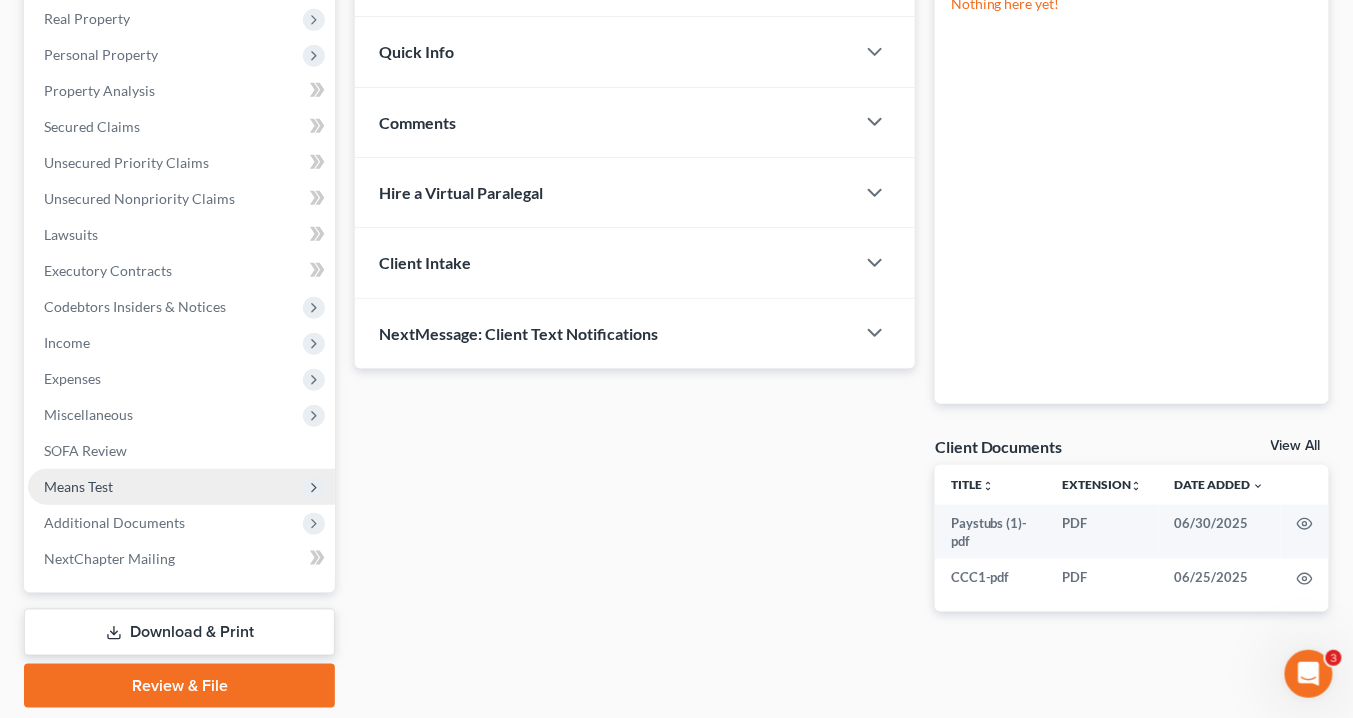 scroll, scrollTop: 320, scrollLeft: 0, axis: vertical 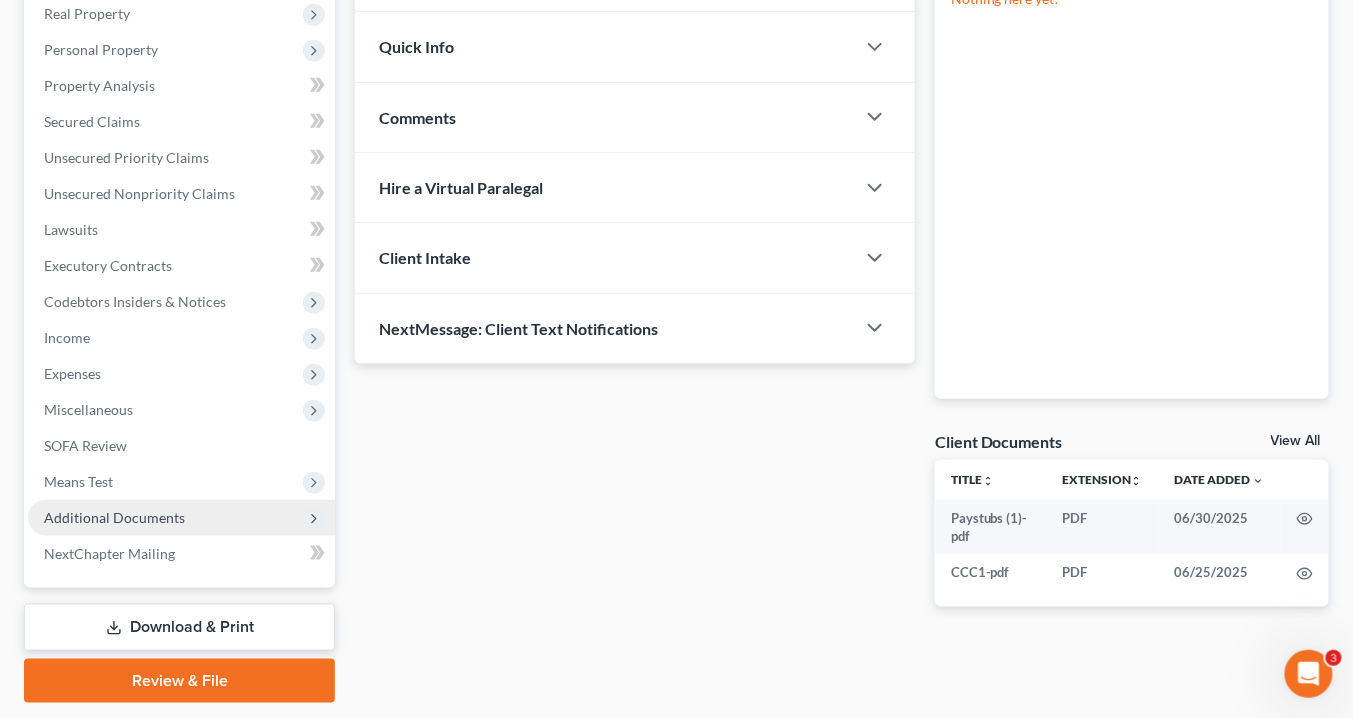 click on "Additional Documents" at bounding box center [114, 517] 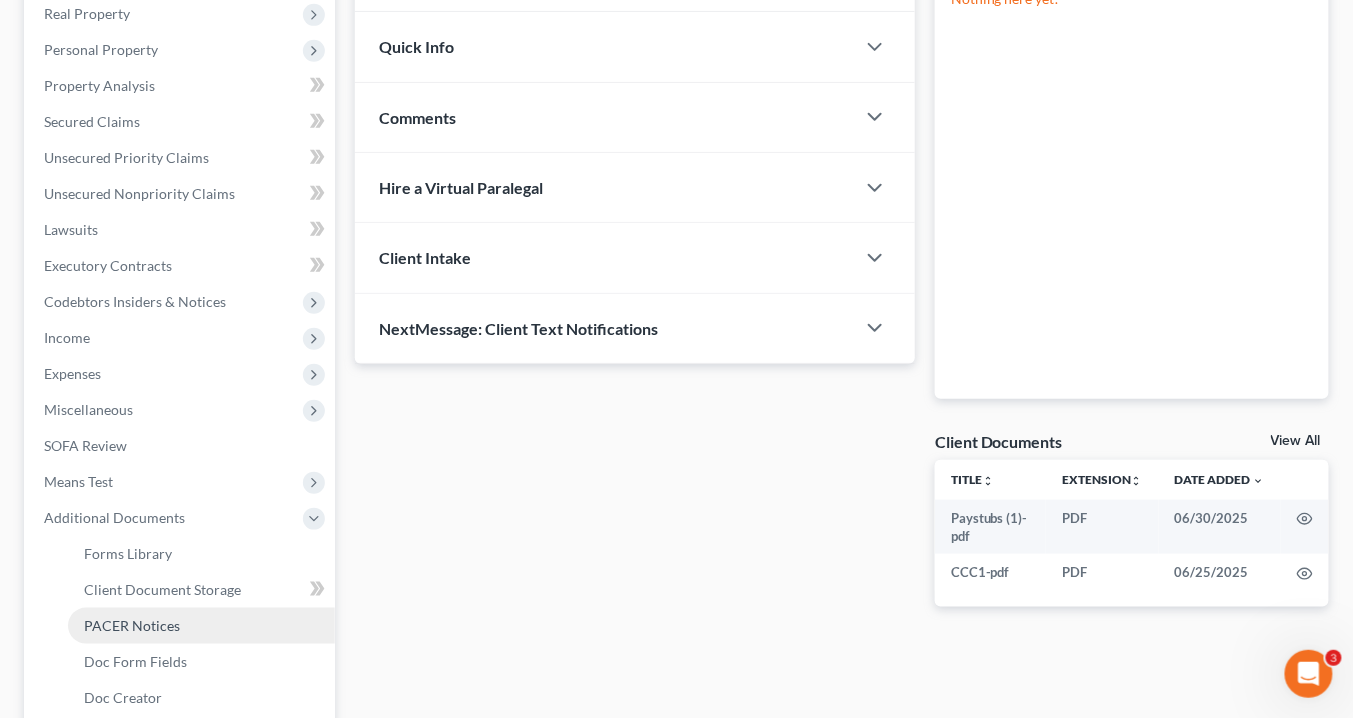 click on "PACER Notices" at bounding box center [132, 625] 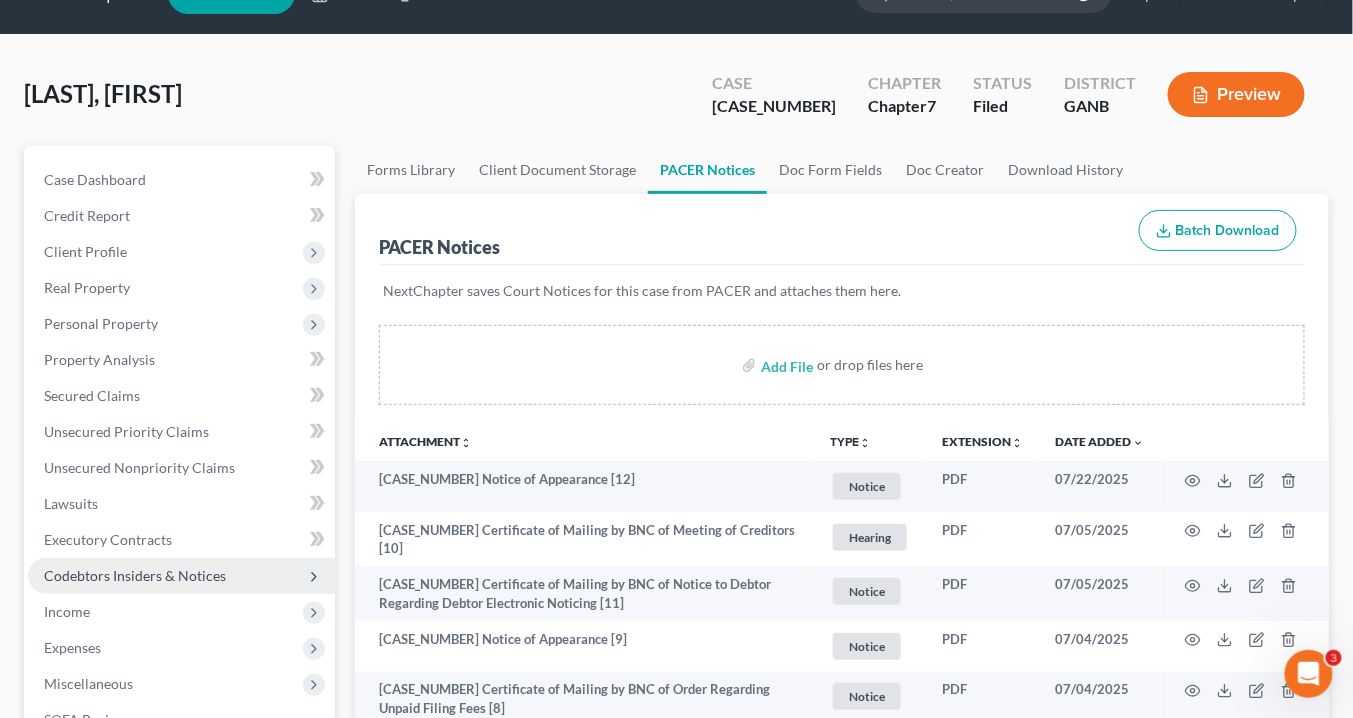 scroll, scrollTop: 0, scrollLeft: 0, axis: both 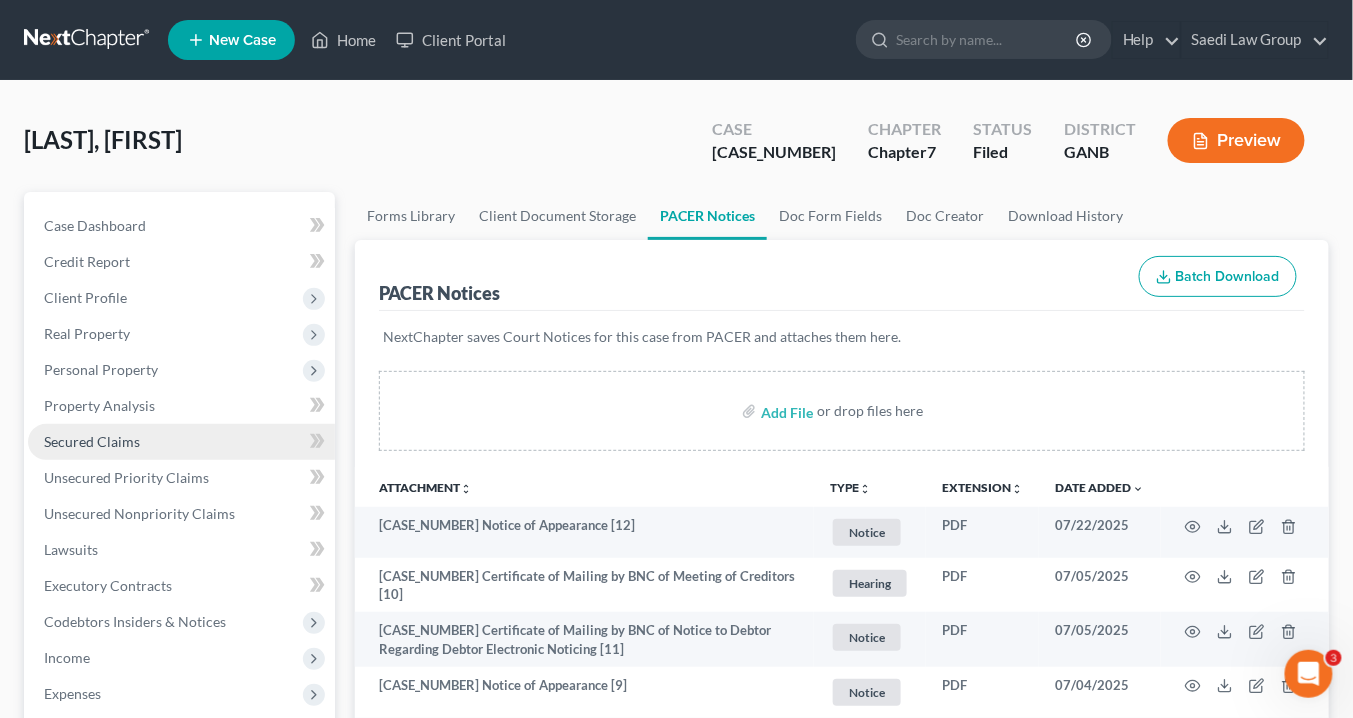 click on "Secured Claims" at bounding box center (92, 441) 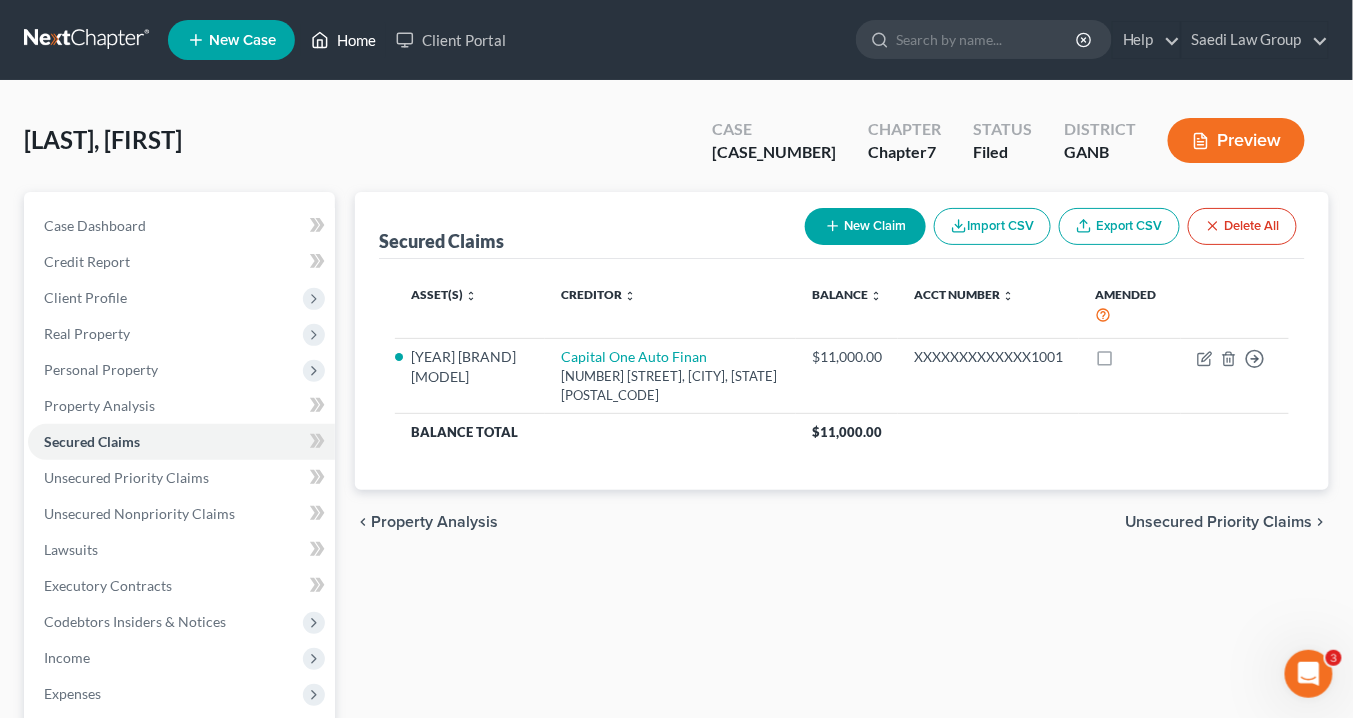 click on "Home" at bounding box center [343, 40] 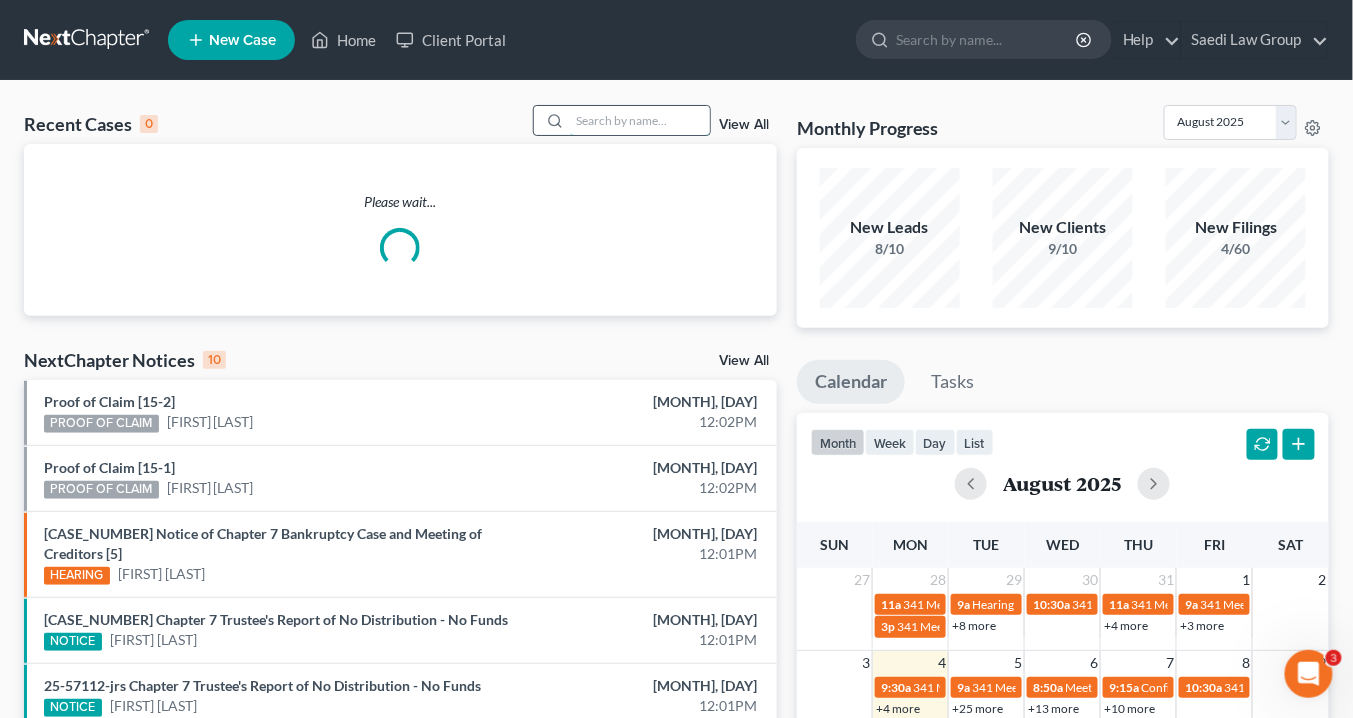 drag, startPoint x: 605, startPoint y: 126, endPoint x: 617, endPoint y: 126, distance: 12 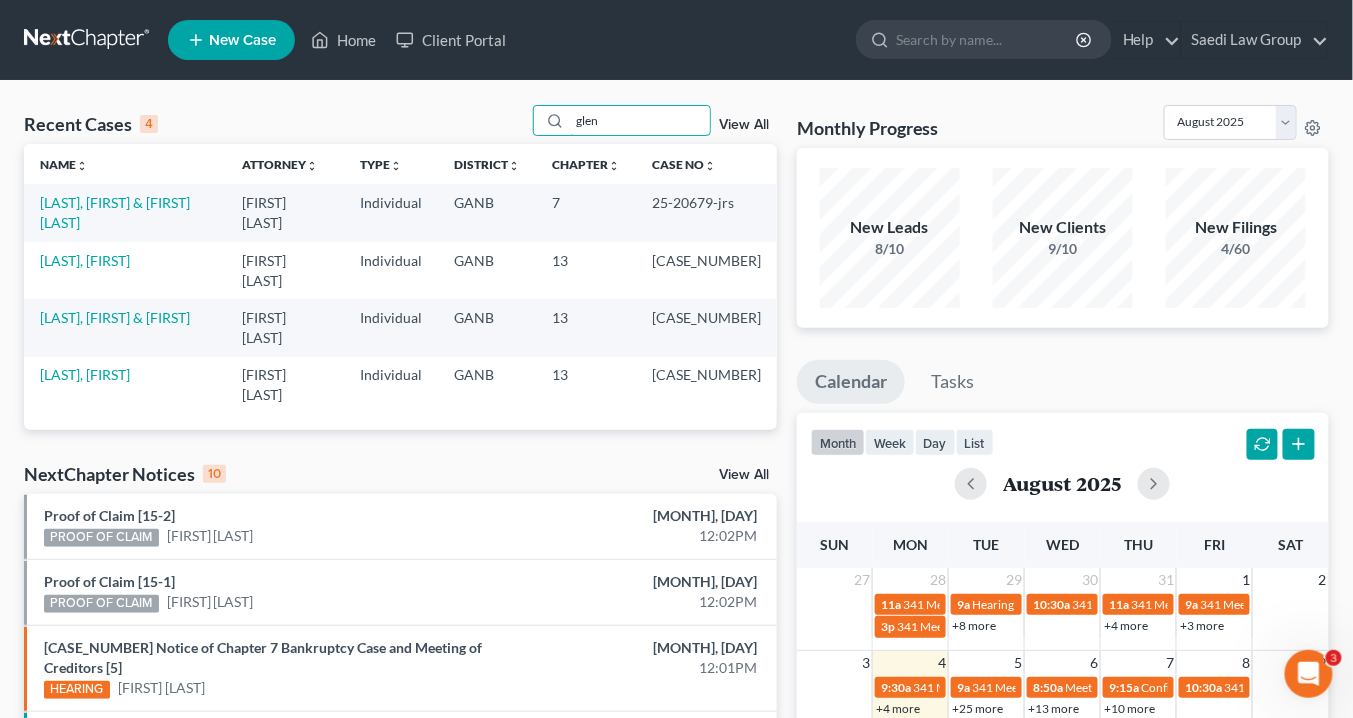 type on "glen" 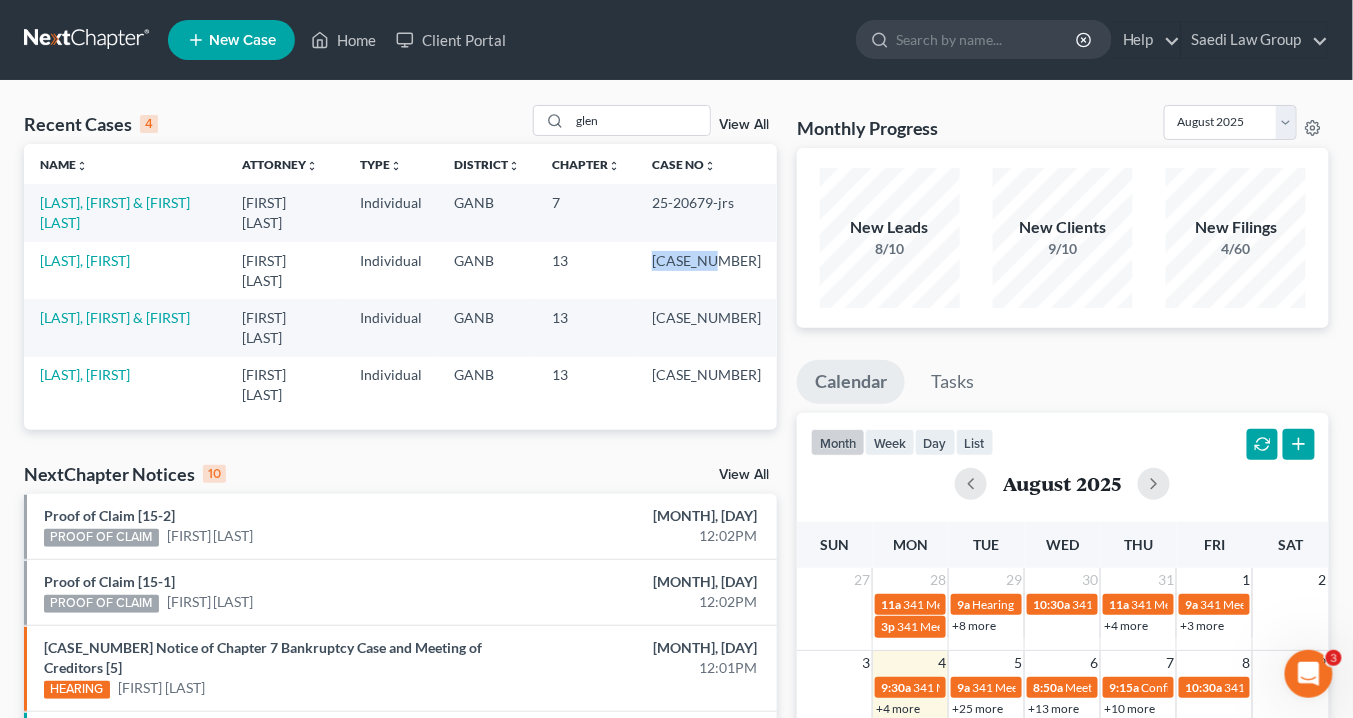 drag, startPoint x: 718, startPoint y: 238, endPoint x: 650, endPoint y: 232, distance: 68.26419 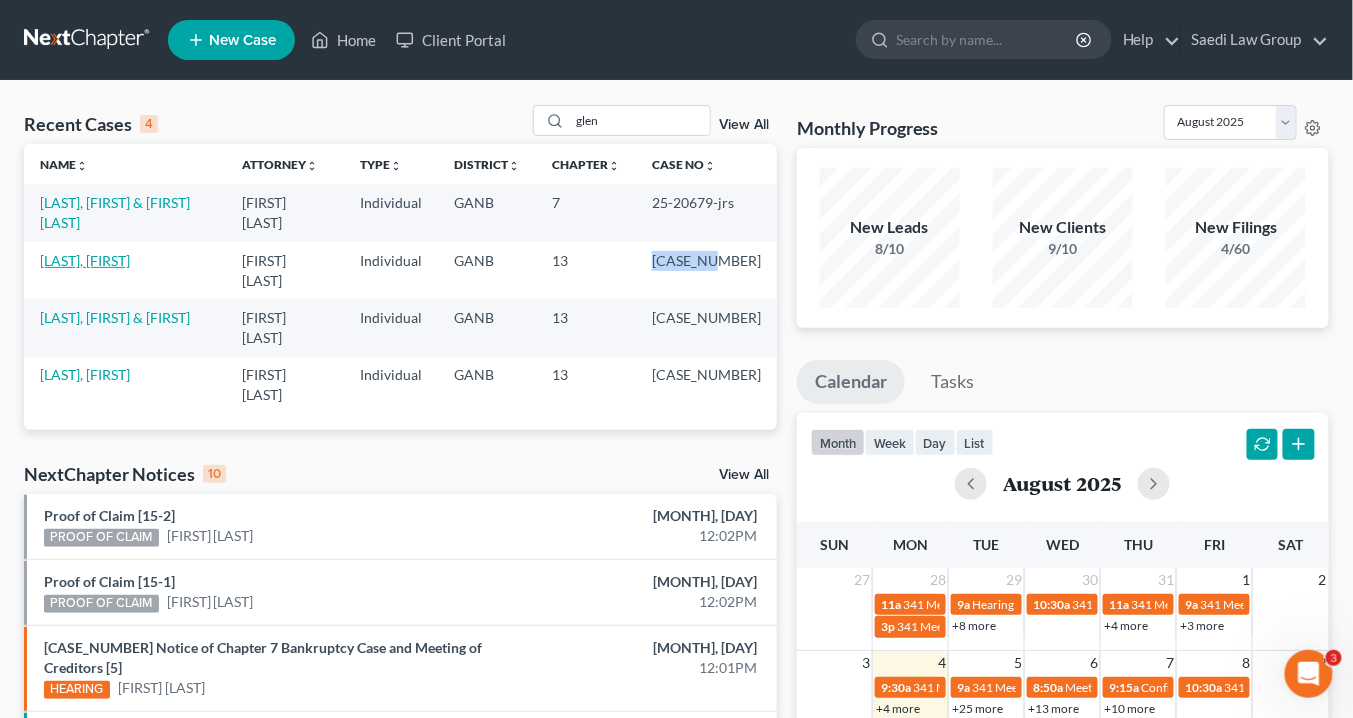 click on "[LAST], [FIRST]" at bounding box center (85, 260) 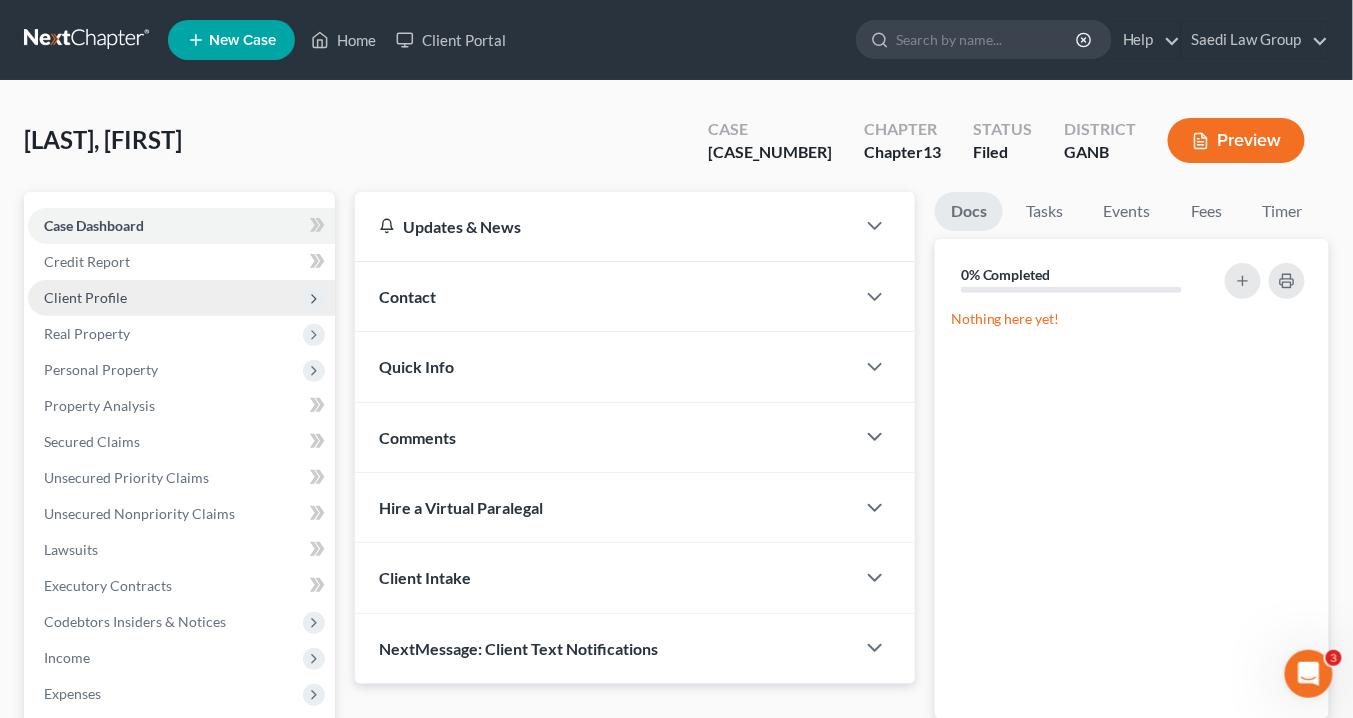 click on "Client Profile" at bounding box center [85, 297] 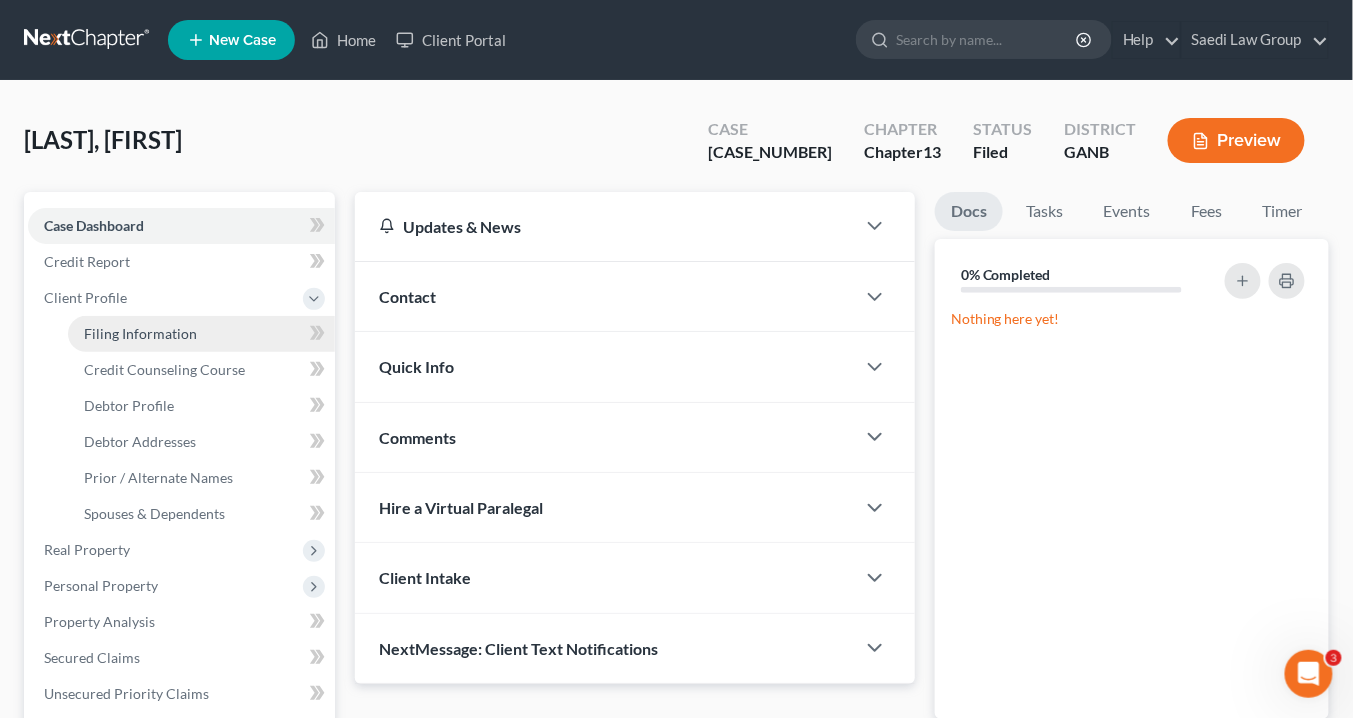 click on "Filing Information" at bounding box center (140, 333) 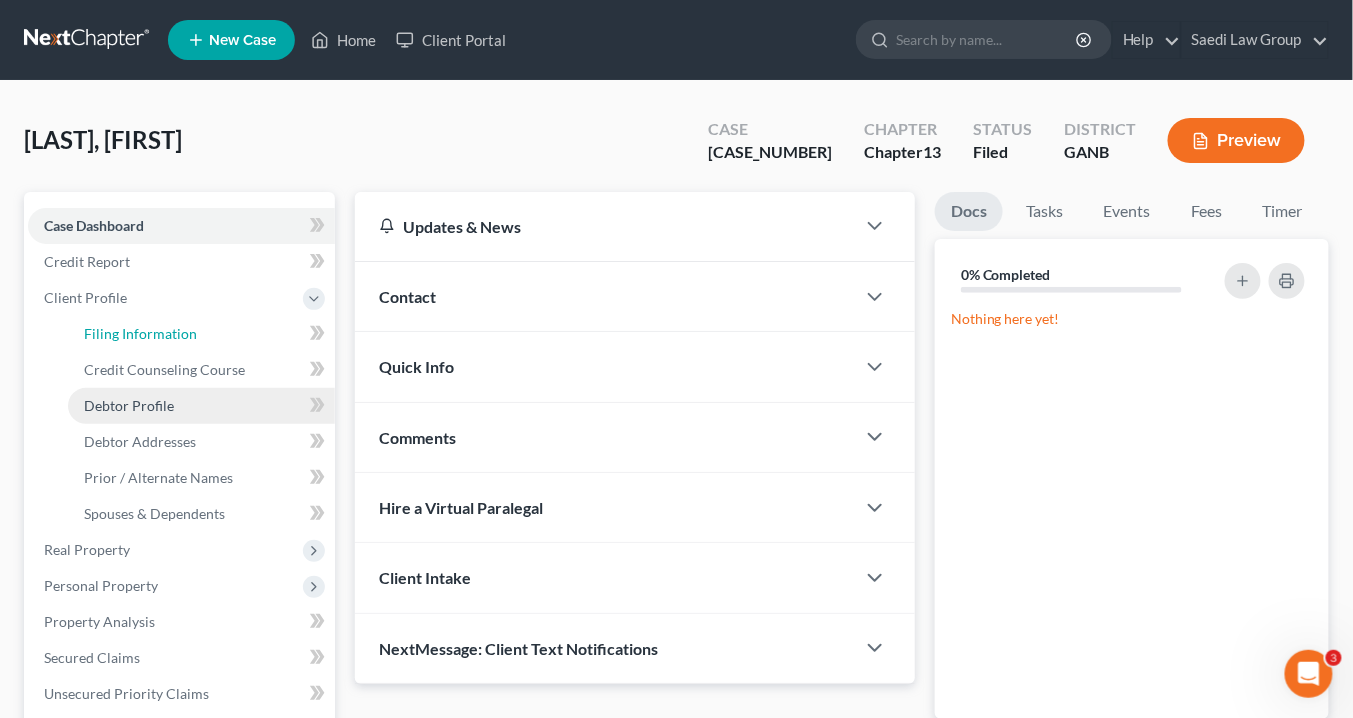 select on "1" 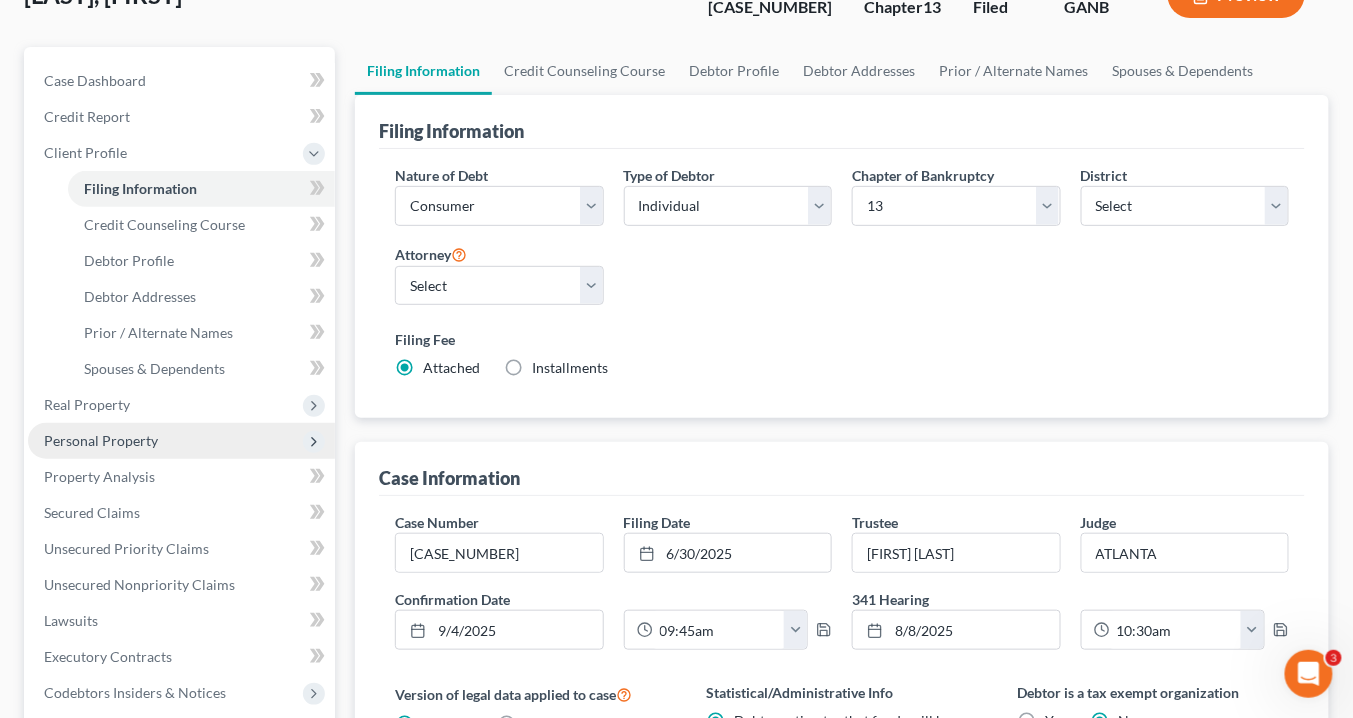 scroll, scrollTop: 160, scrollLeft: 0, axis: vertical 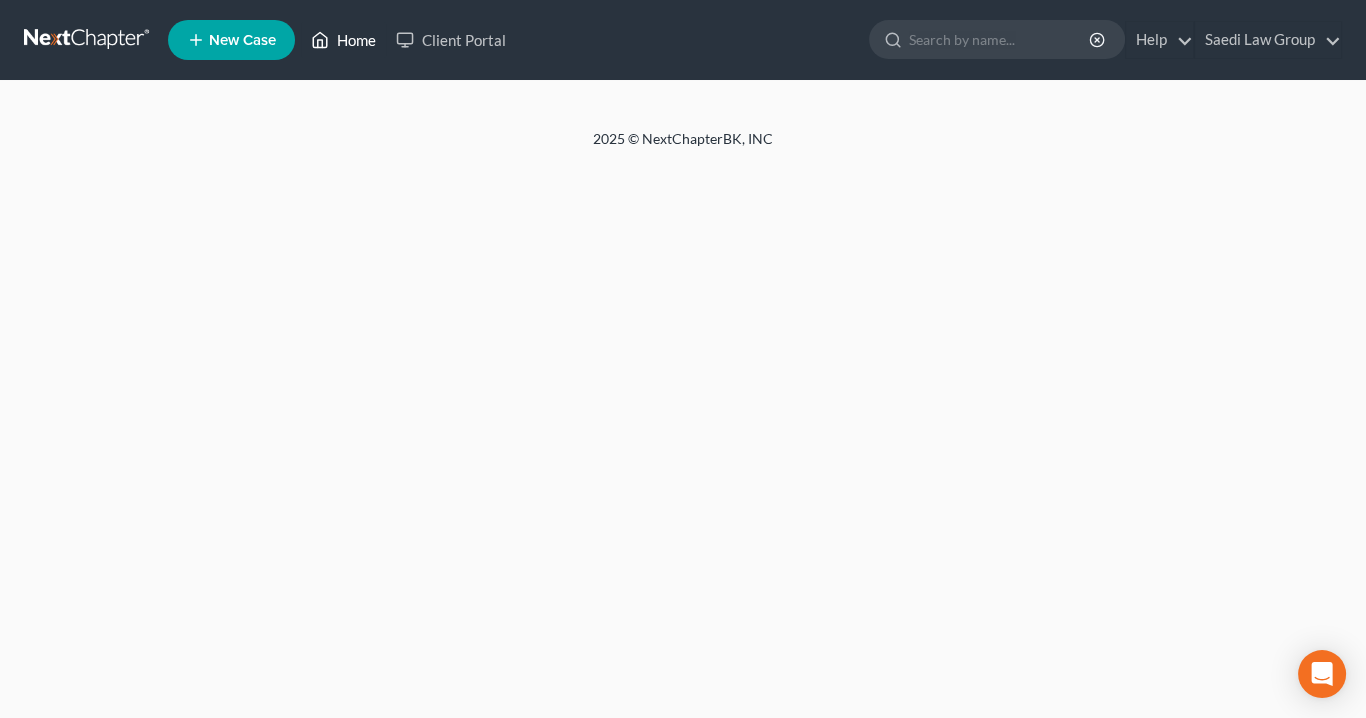 click on "Home" at bounding box center (343, 40) 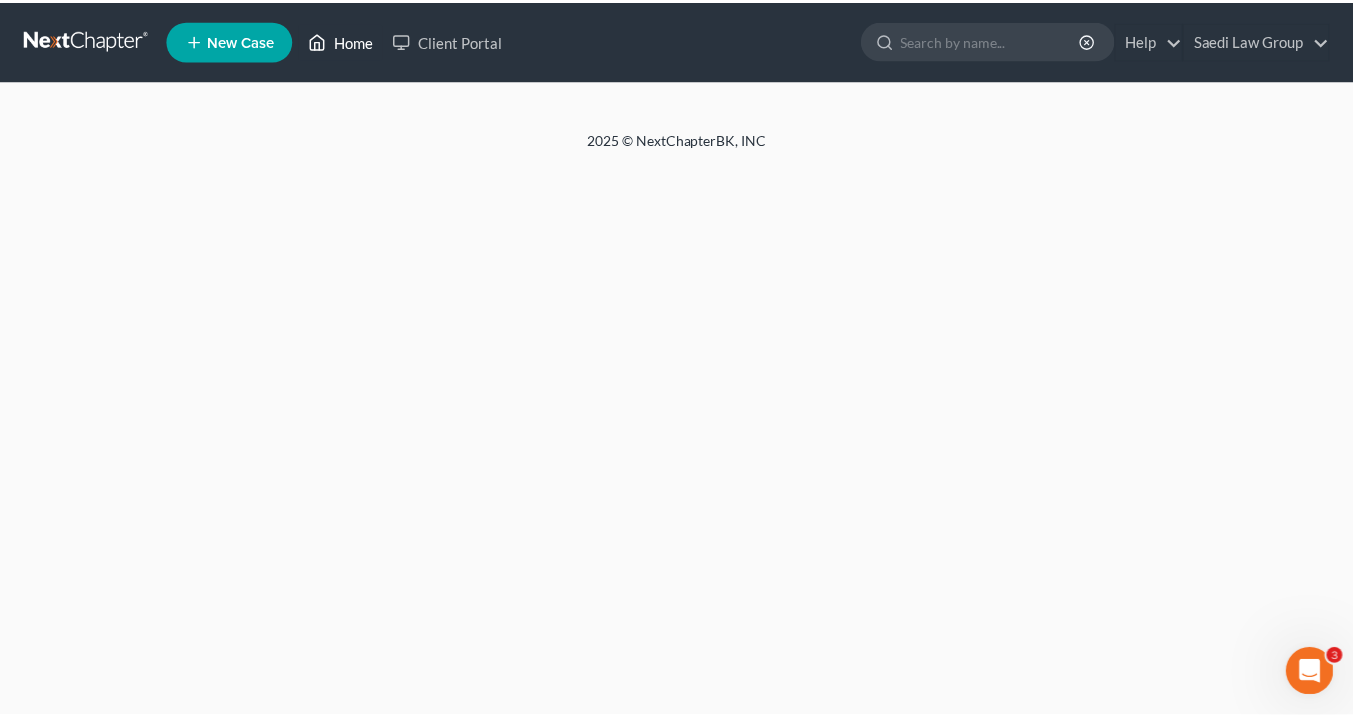 scroll, scrollTop: 0, scrollLeft: 0, axis: both 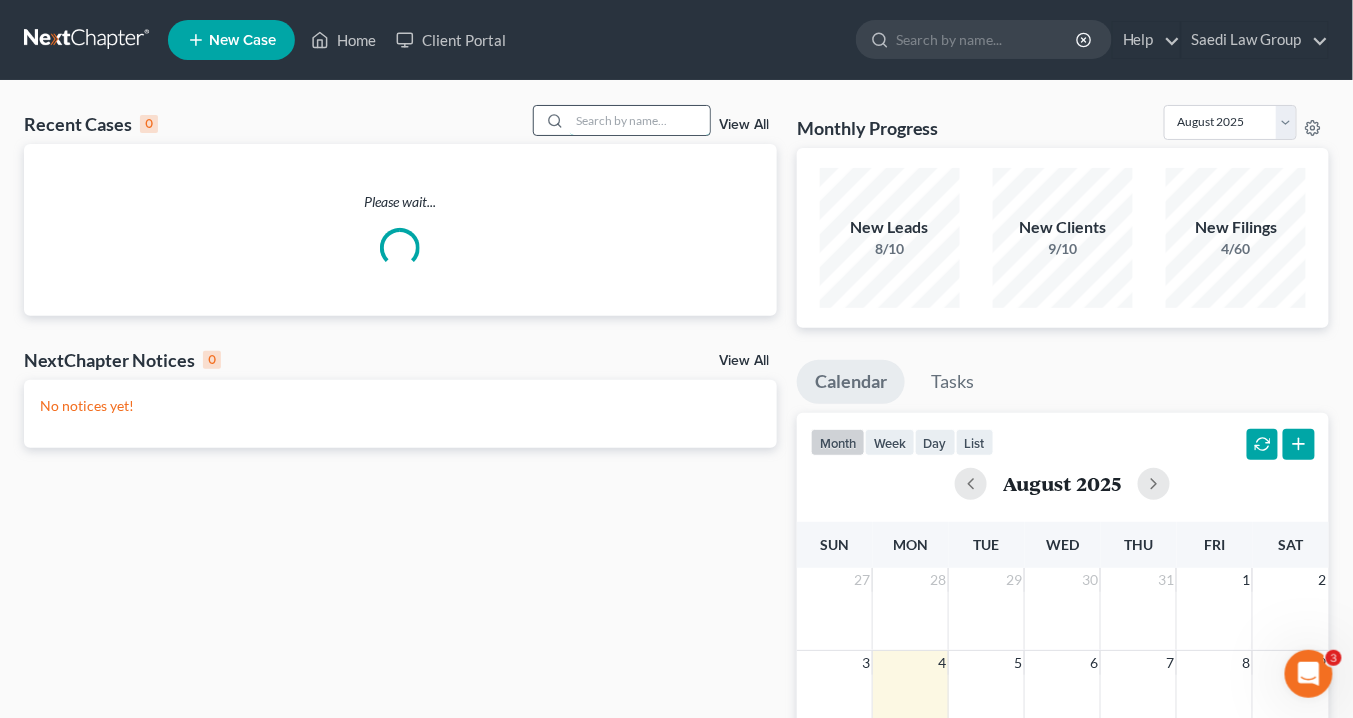 click at bounding box center [640, 120] 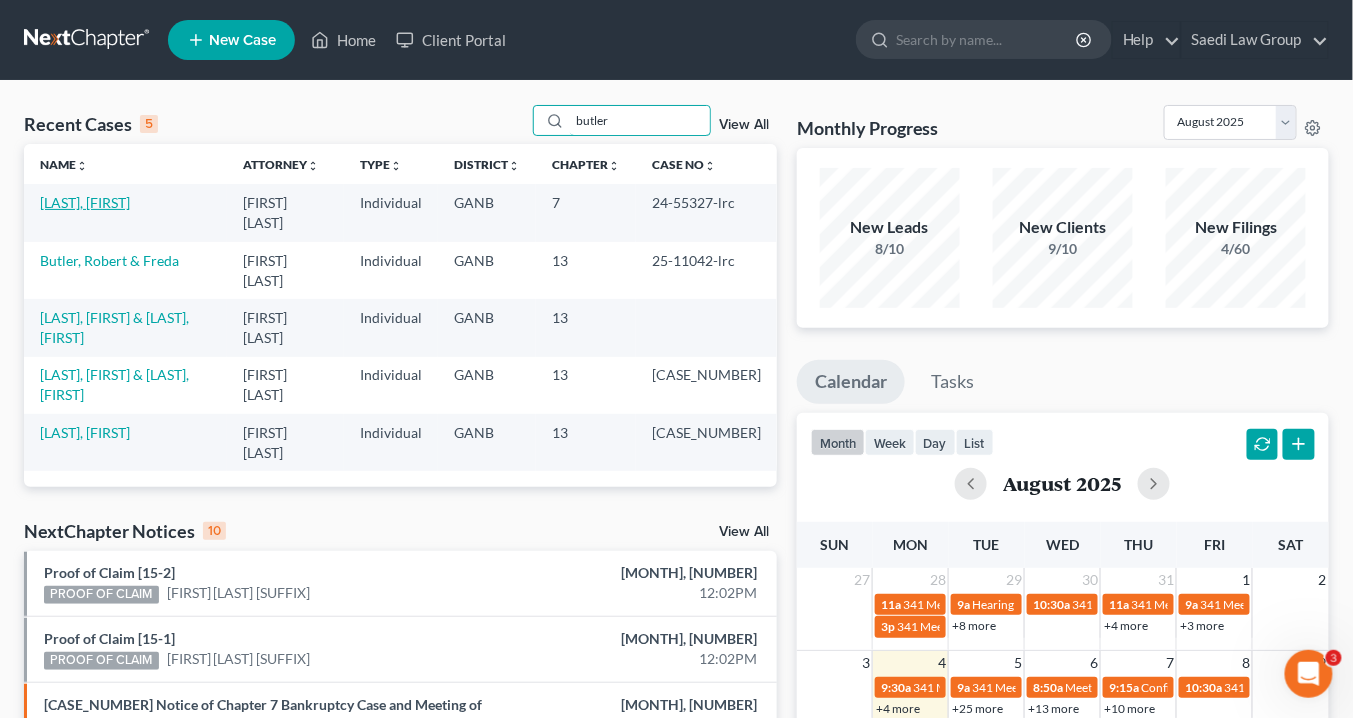type on "butler" 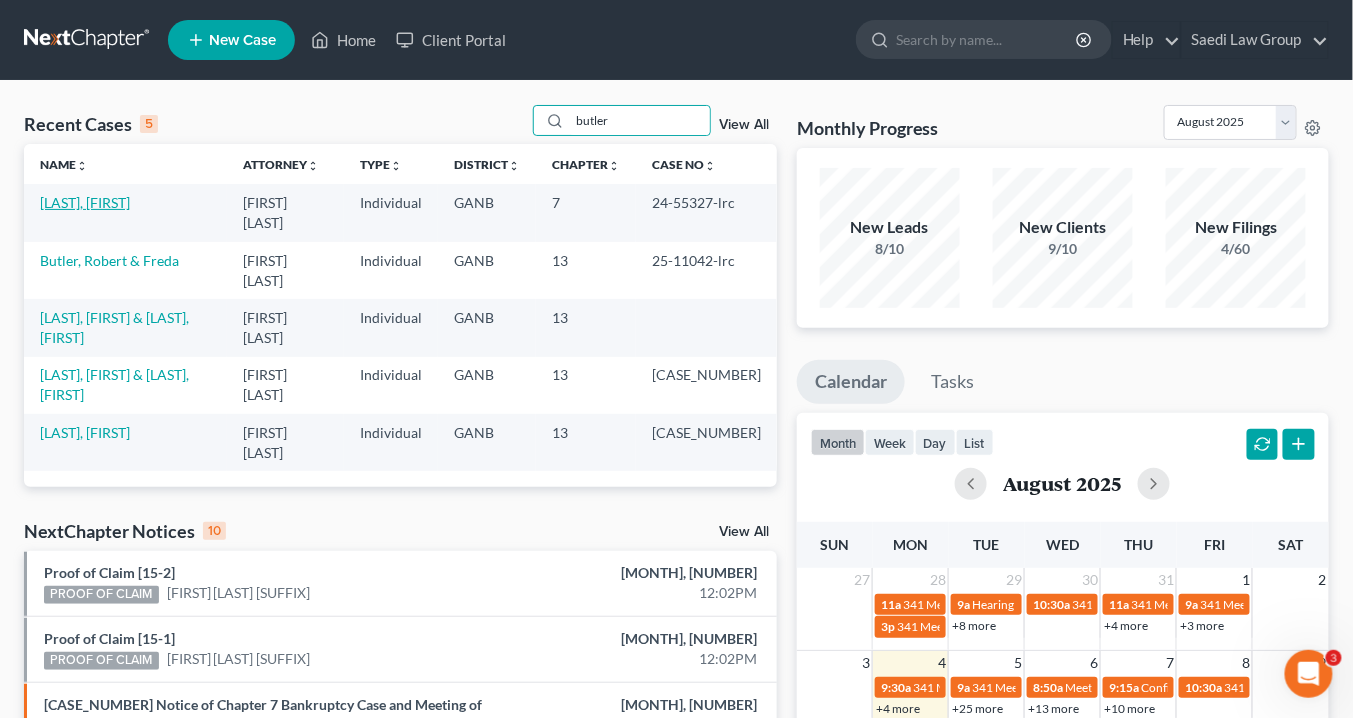 click on "[LAST], [FIRST]" at bounding box center [85, 202] 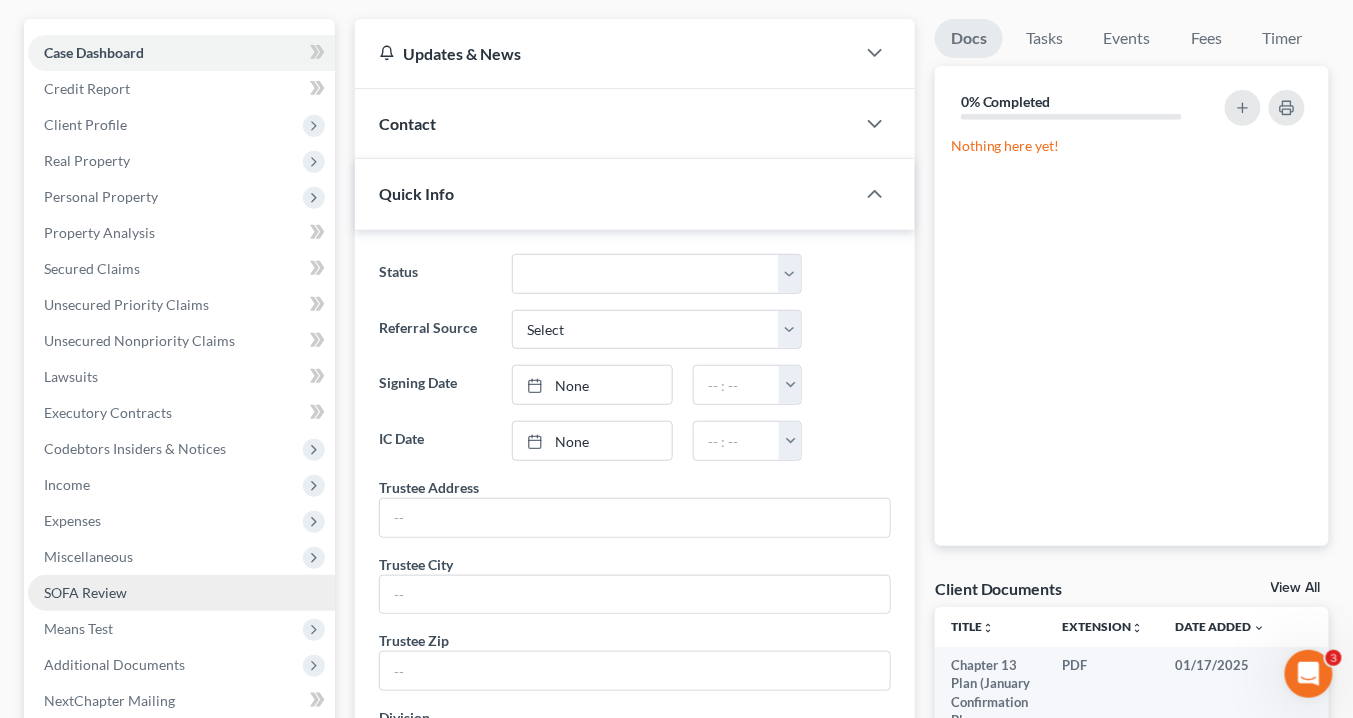 scroll, scrollTop: 240, scrollLeft: 0, axis: vertical 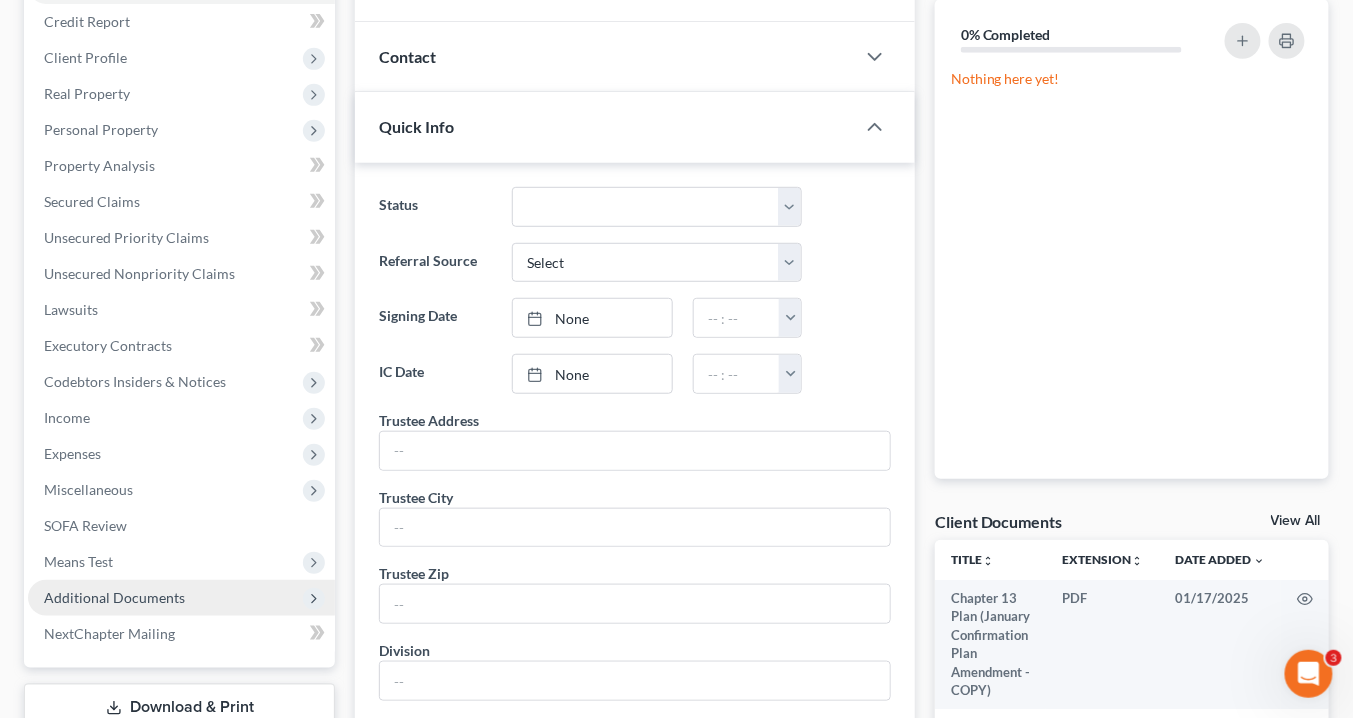 click on "Additional Documents" at bounding box center [114, 597] 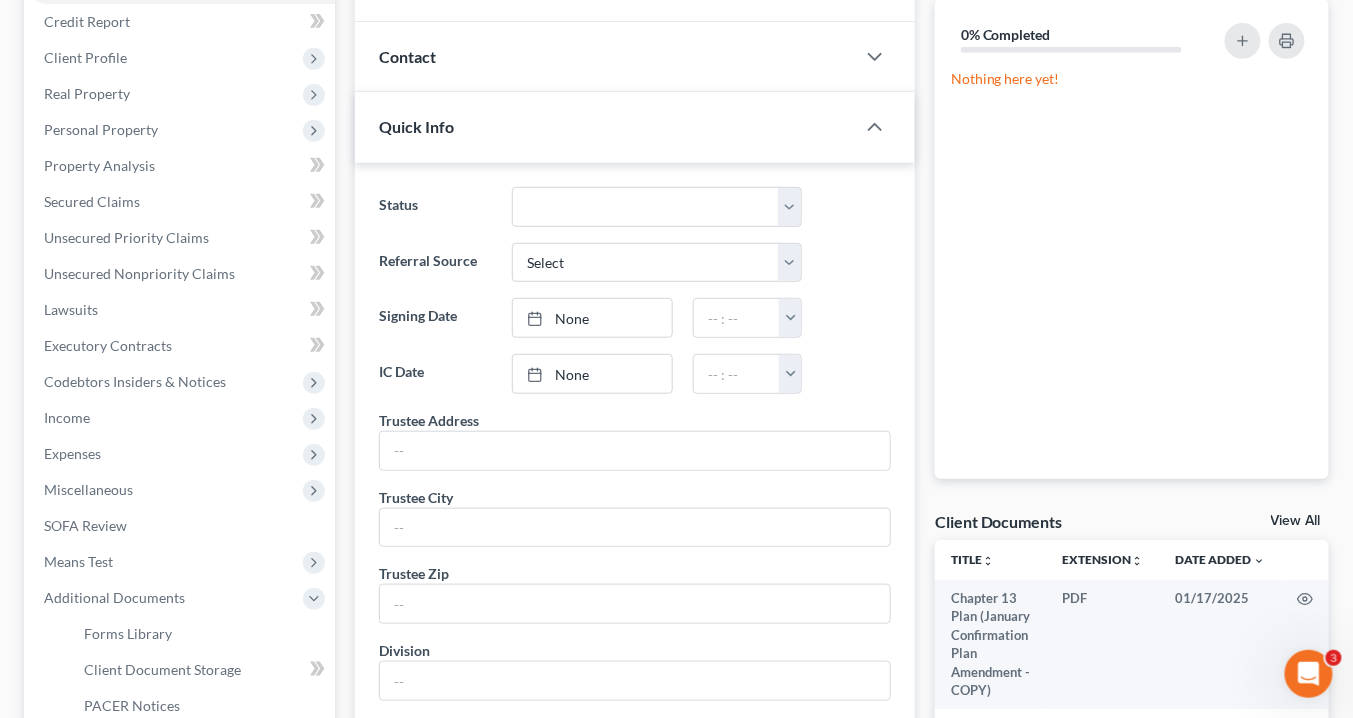scroll, scrollTop: 0, scrollLeft: 0, axis: both 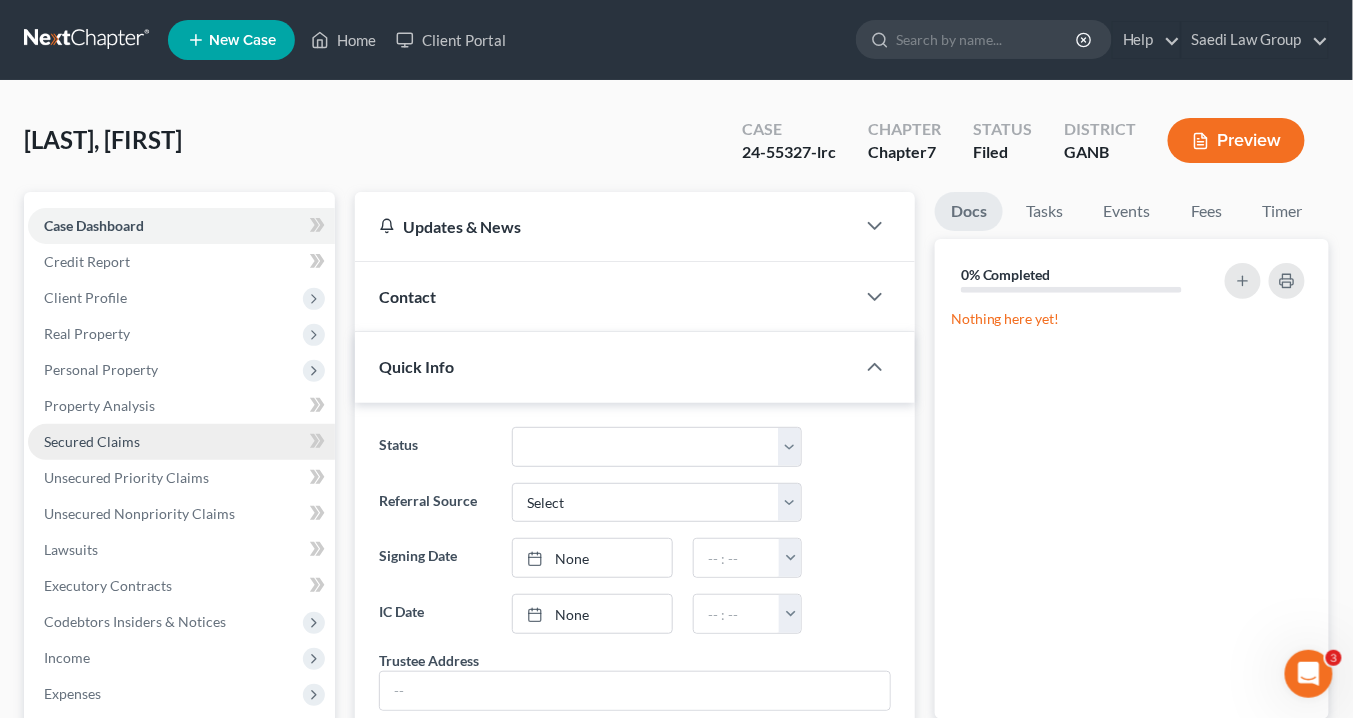 click on "Secured Claims" at bounding box center (92, 441) 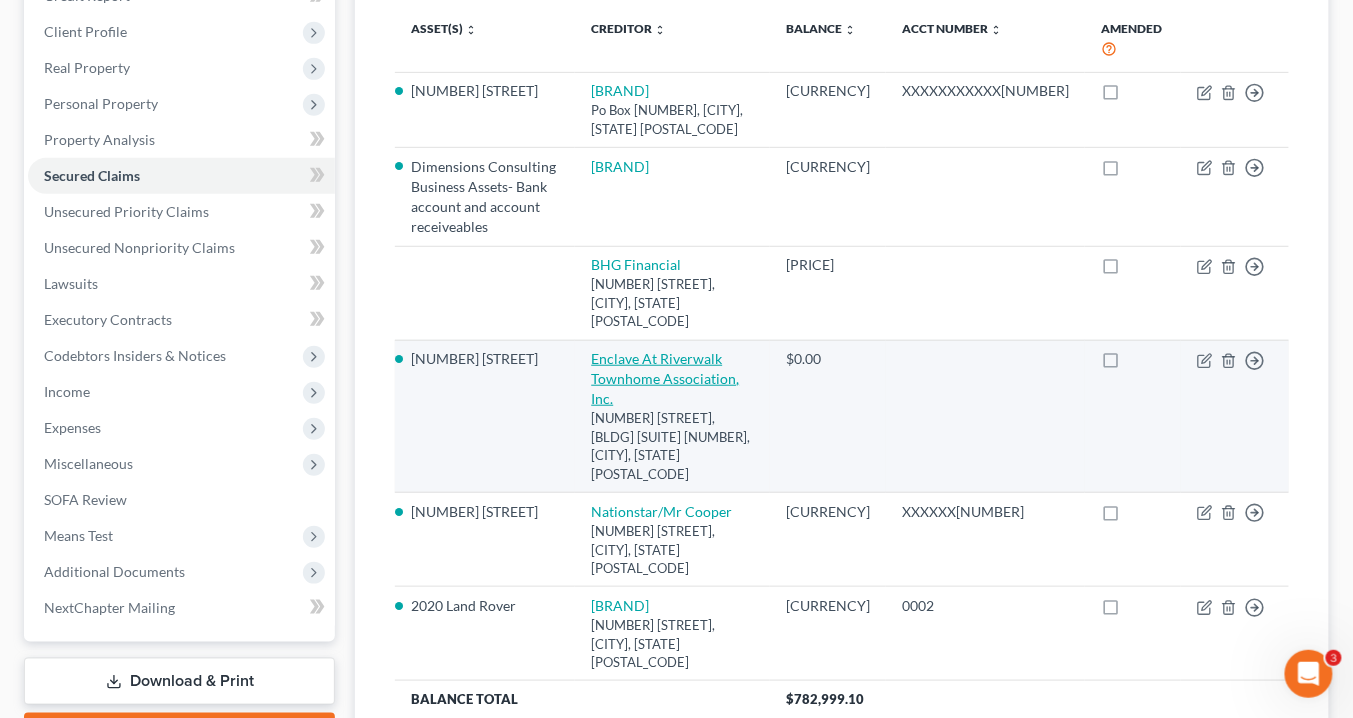 scroll, scrollTop: 320, scrollLeft: 0, axis: vertical 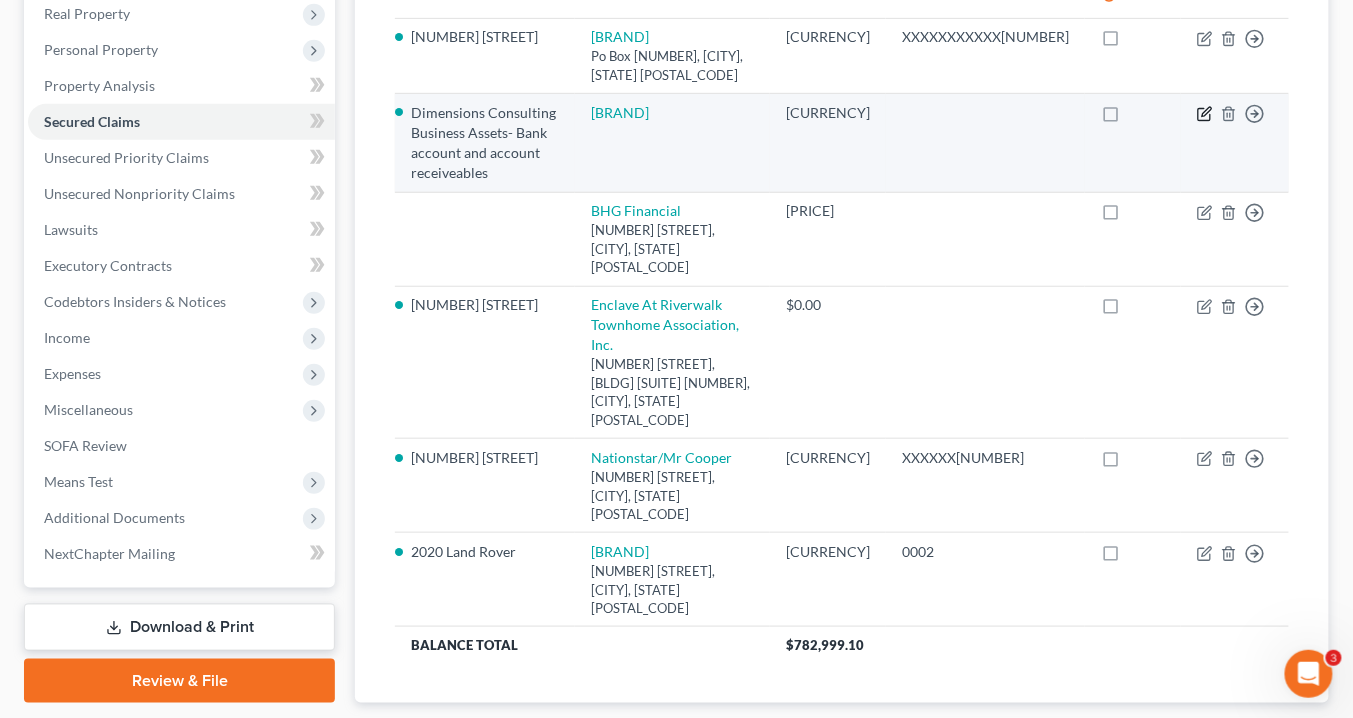 click 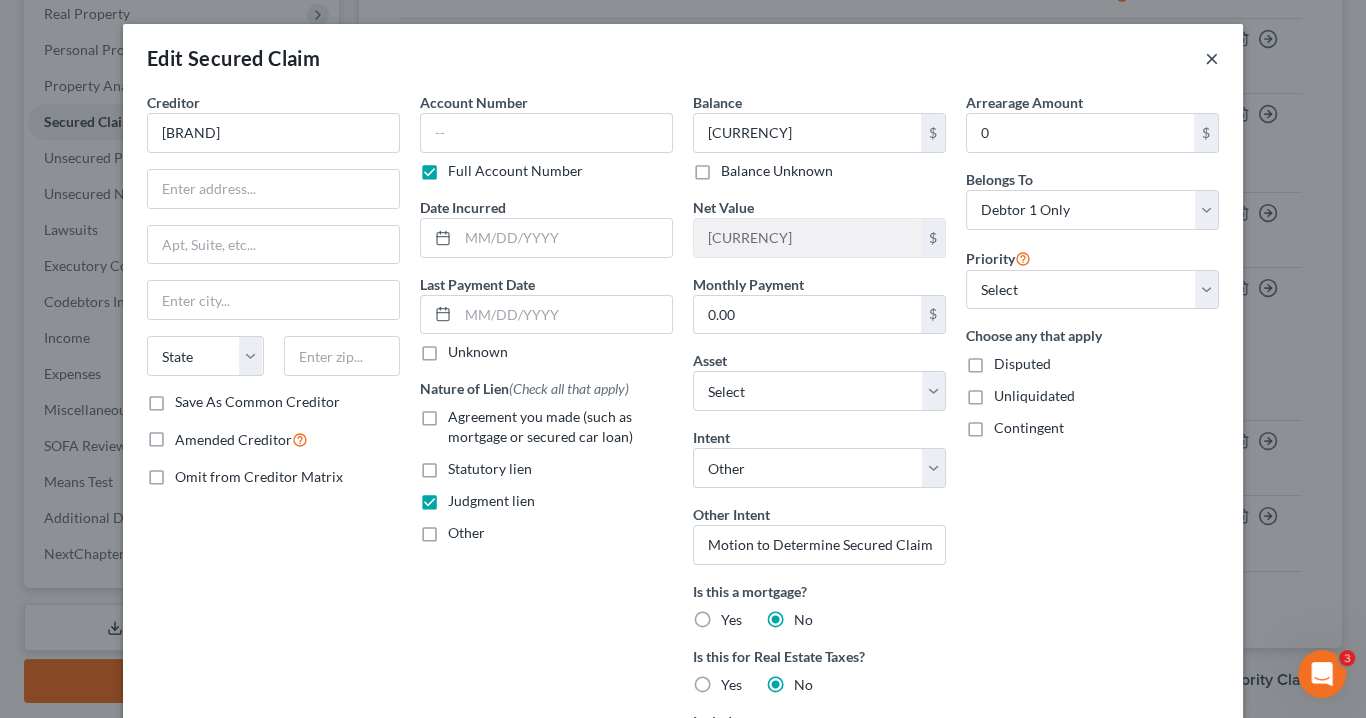 click on "×" at bounding box center [1212, 58] 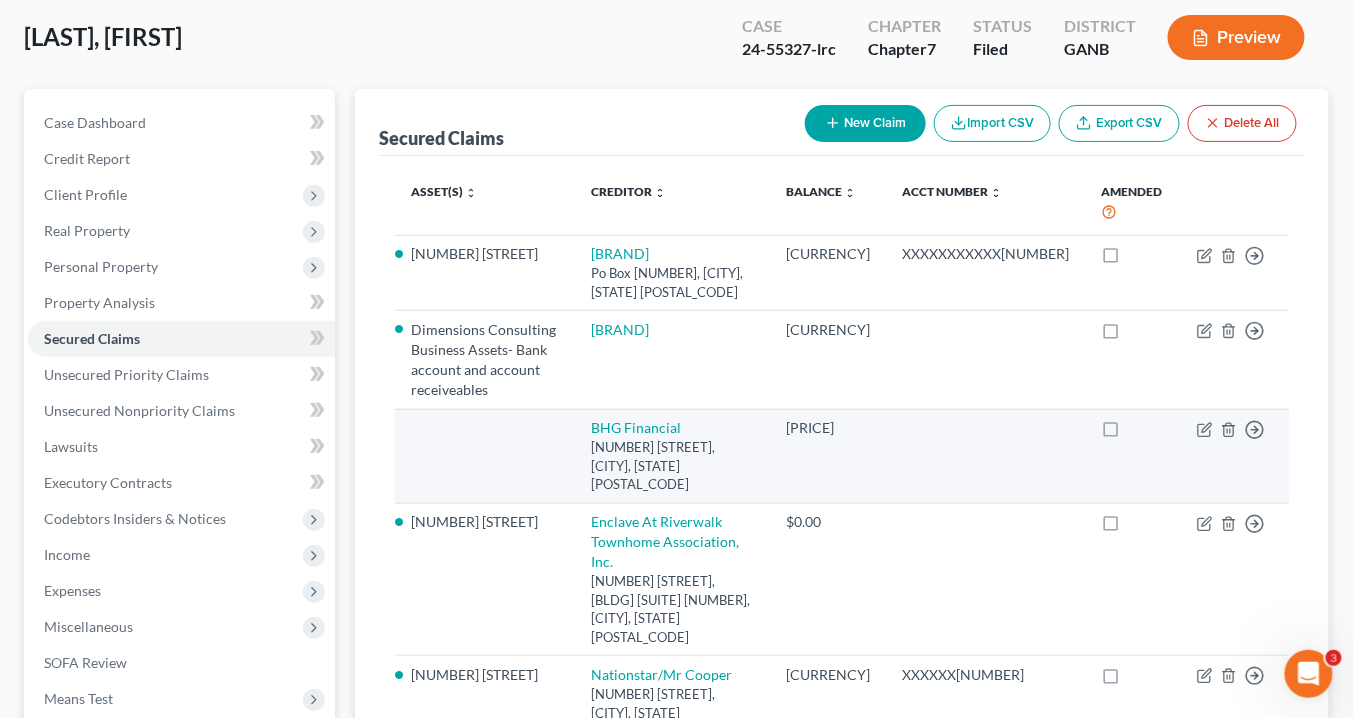 scroll, scrollTop: 80, scrollLeft: 0, axis: vertical 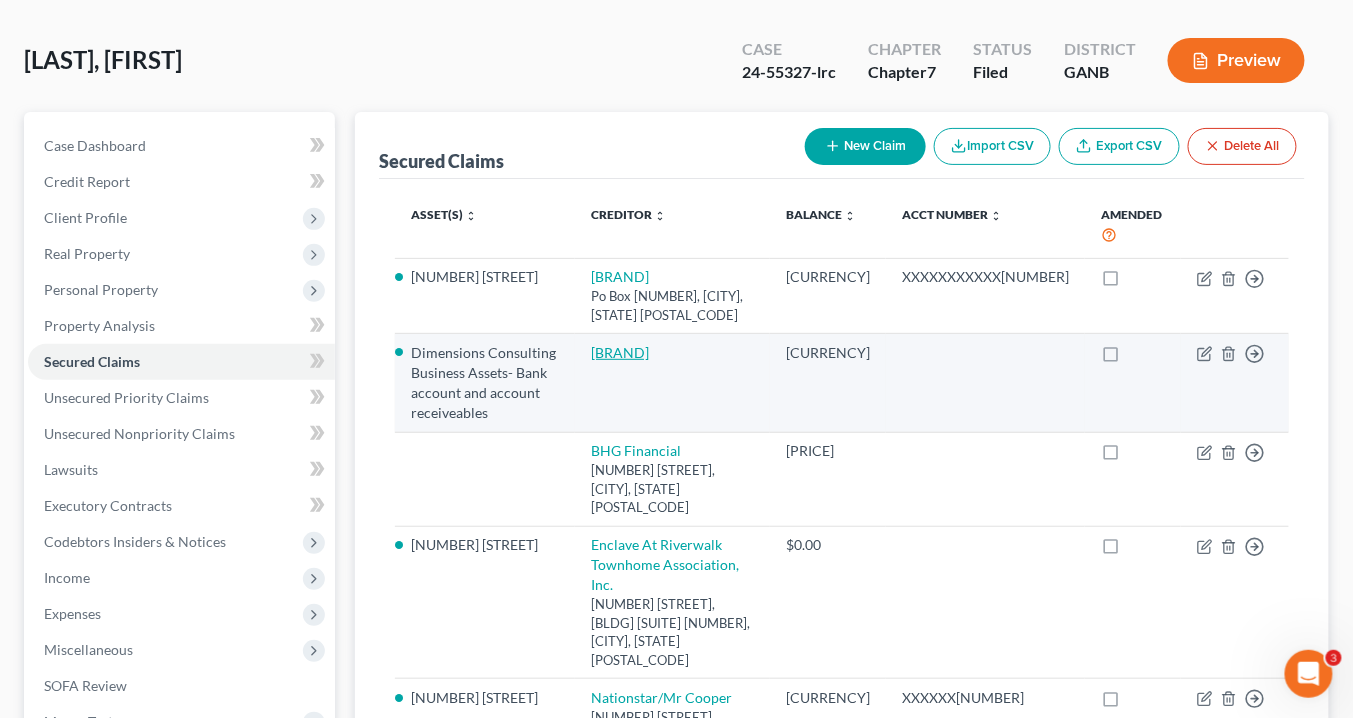 click on "[BRAND]" at bounding box center (620, 352) 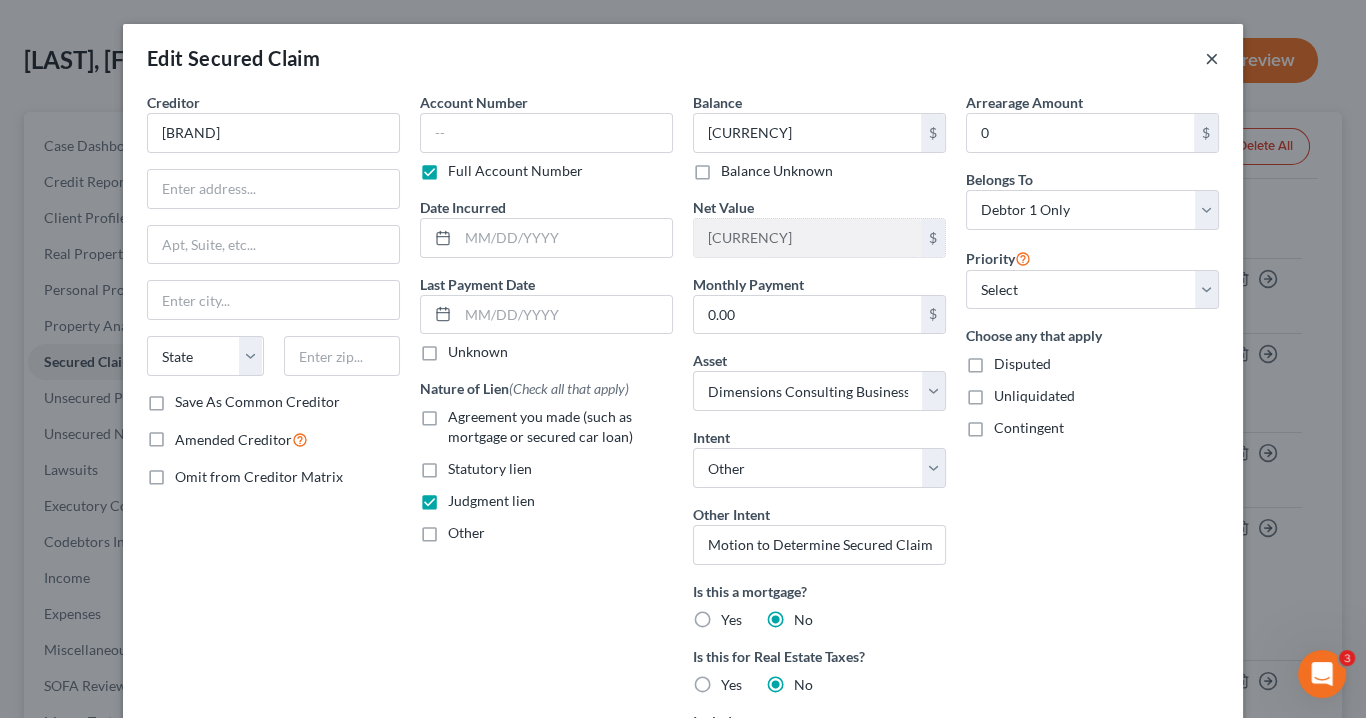 click on "×" at bounding box center (1212, 58) 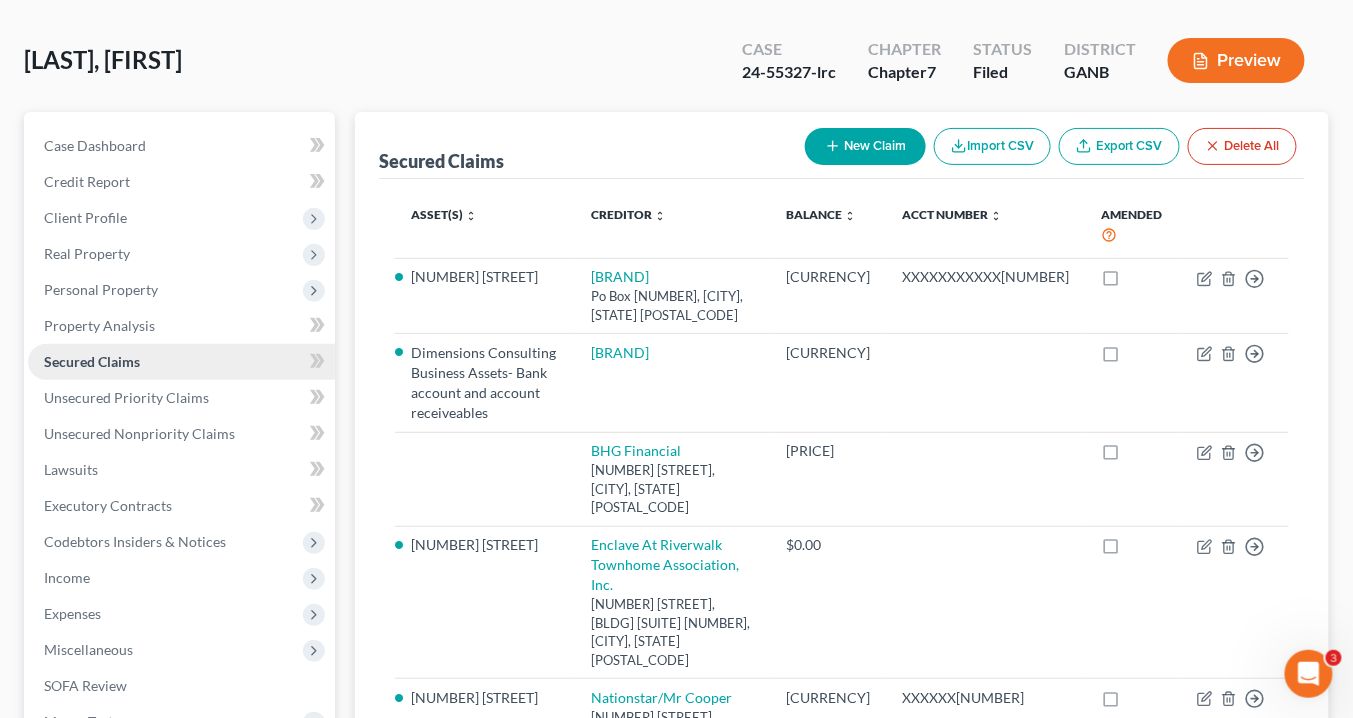 click on "Secured Claims" at bounding box center [181, 362] 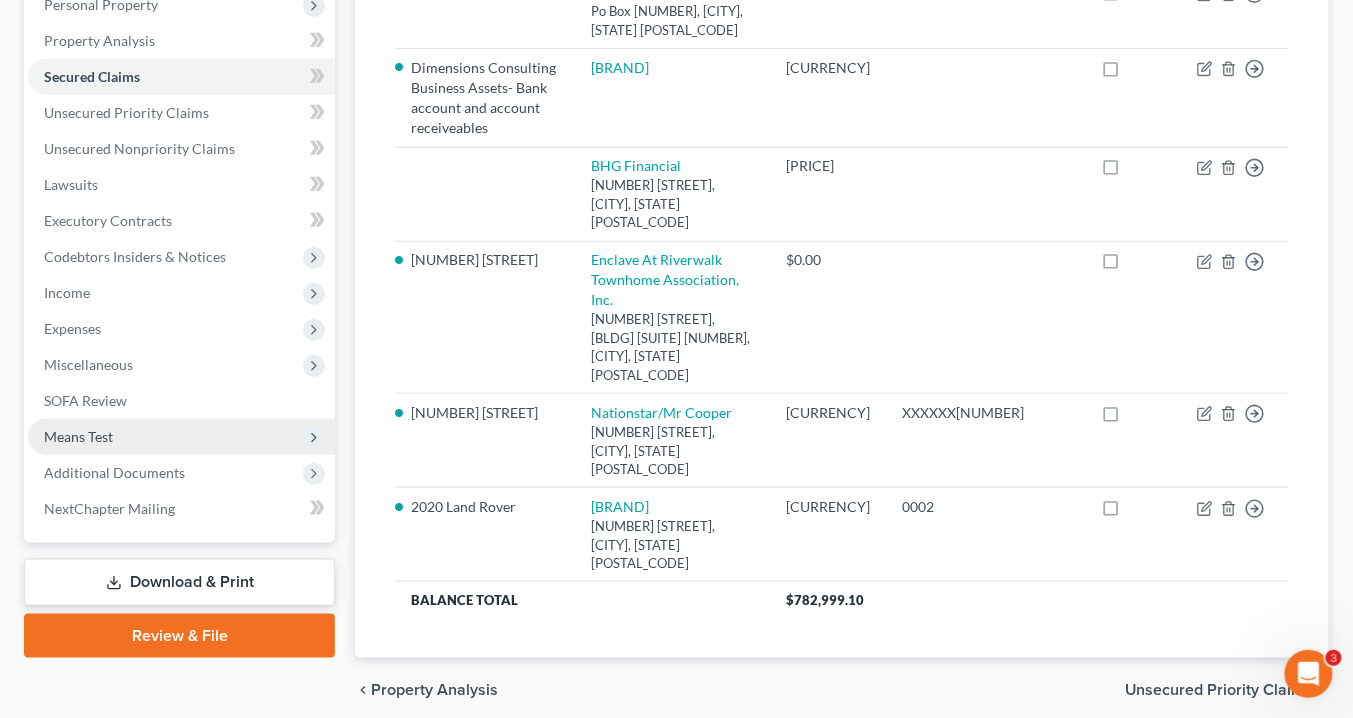 scroll, scrollTop: 378, scrollLeft: 0, axis: vertical 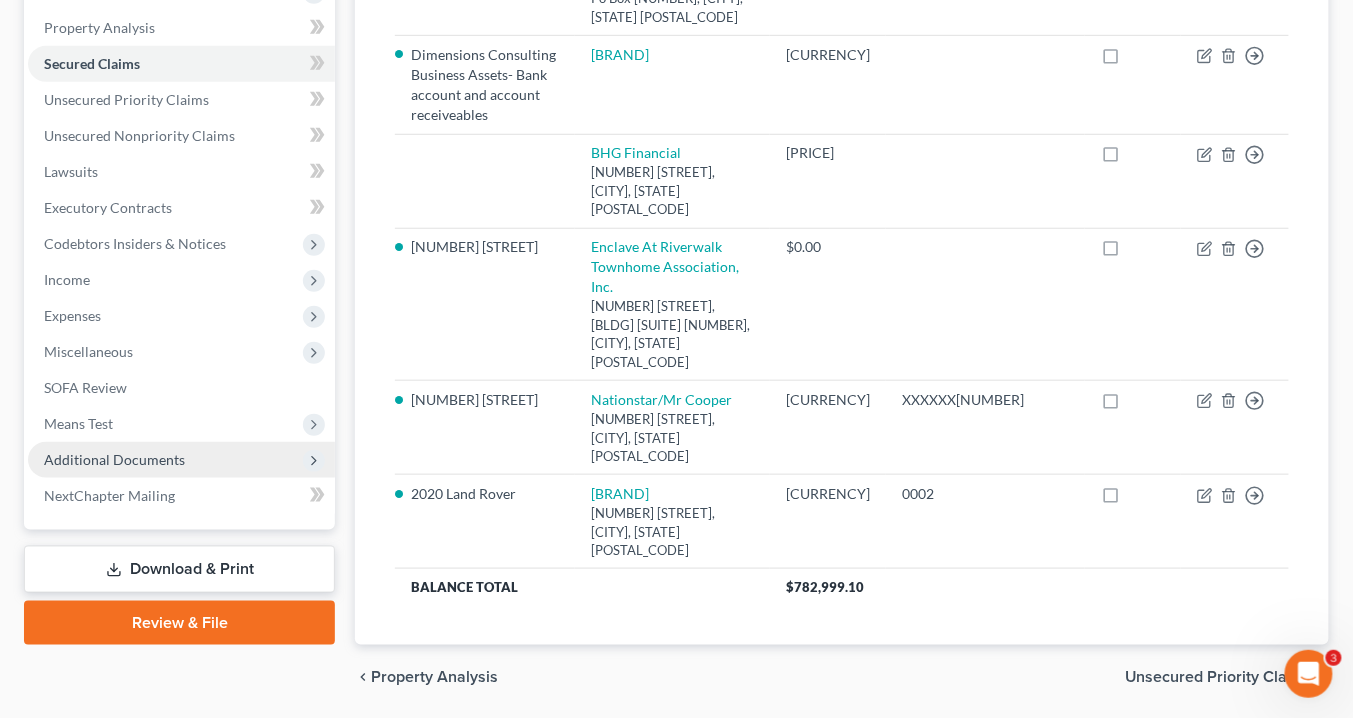 click on "Additional Documents" at bounding box center (181, 460) 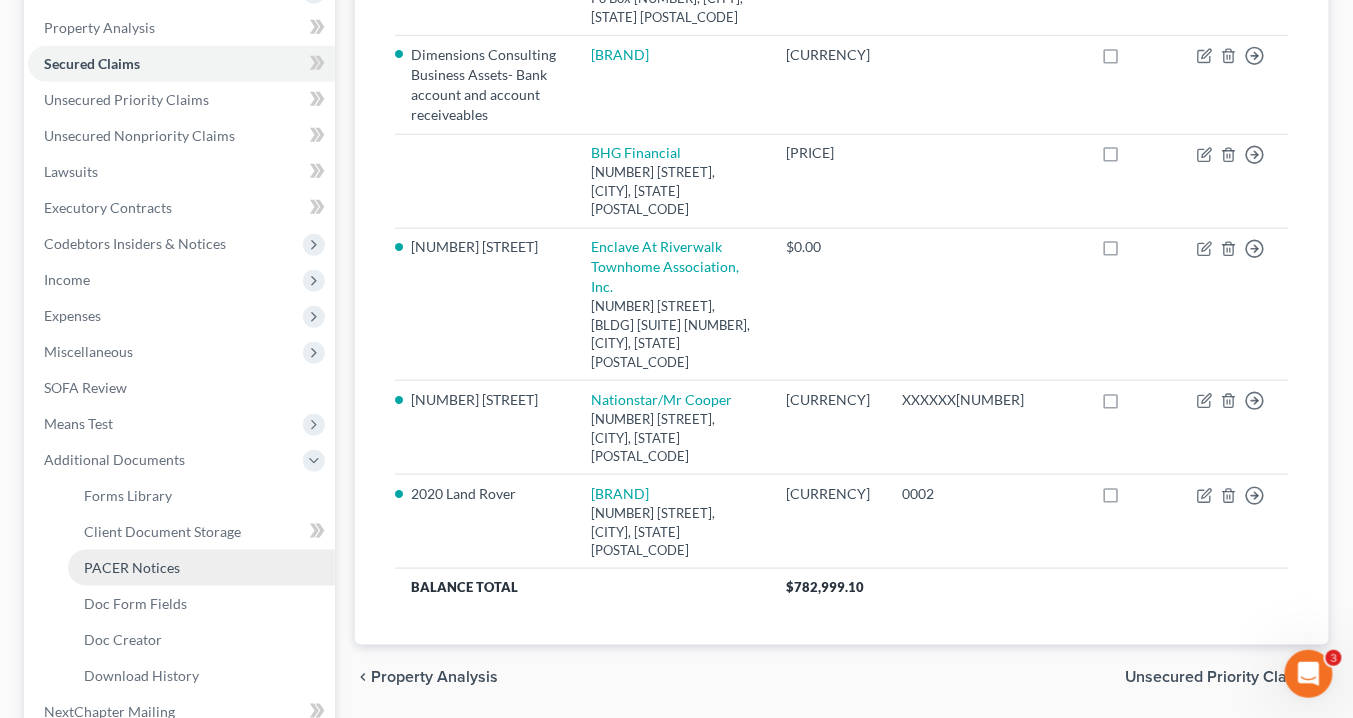 click on "PACER Notices" at bounding box center (132, 567) 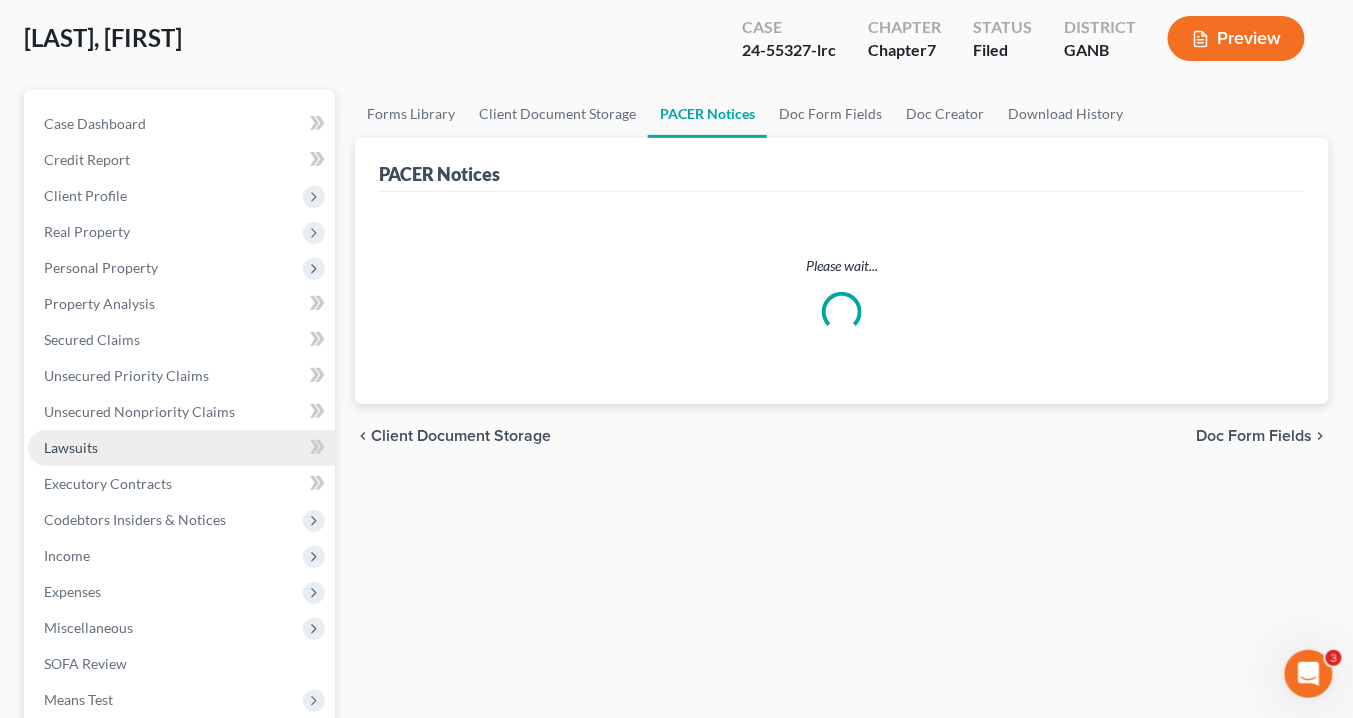 scroll, scrollTop: 6, scrollLeft: 0, axis: vertical 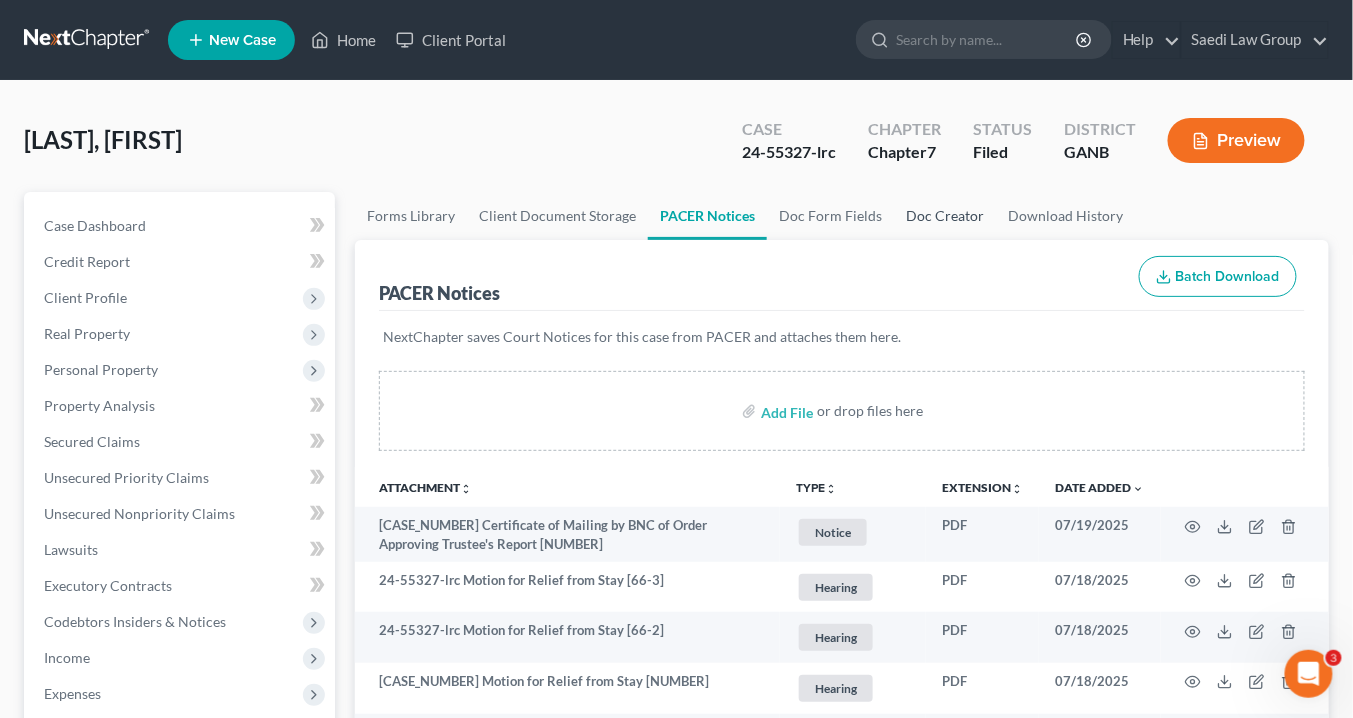 click on "Doc Creator" at bounding box center [945, 216] 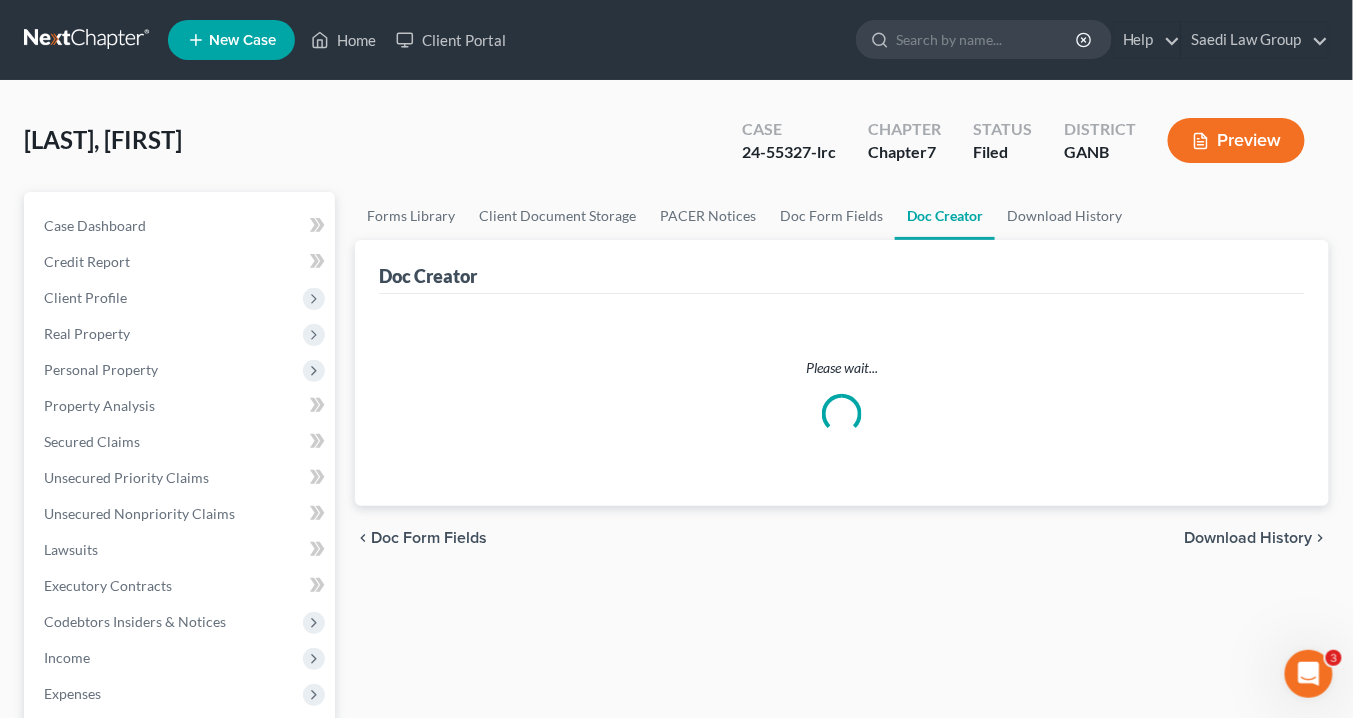 scroll, scrollTop: 0, scrollLeft: 0, axis: both 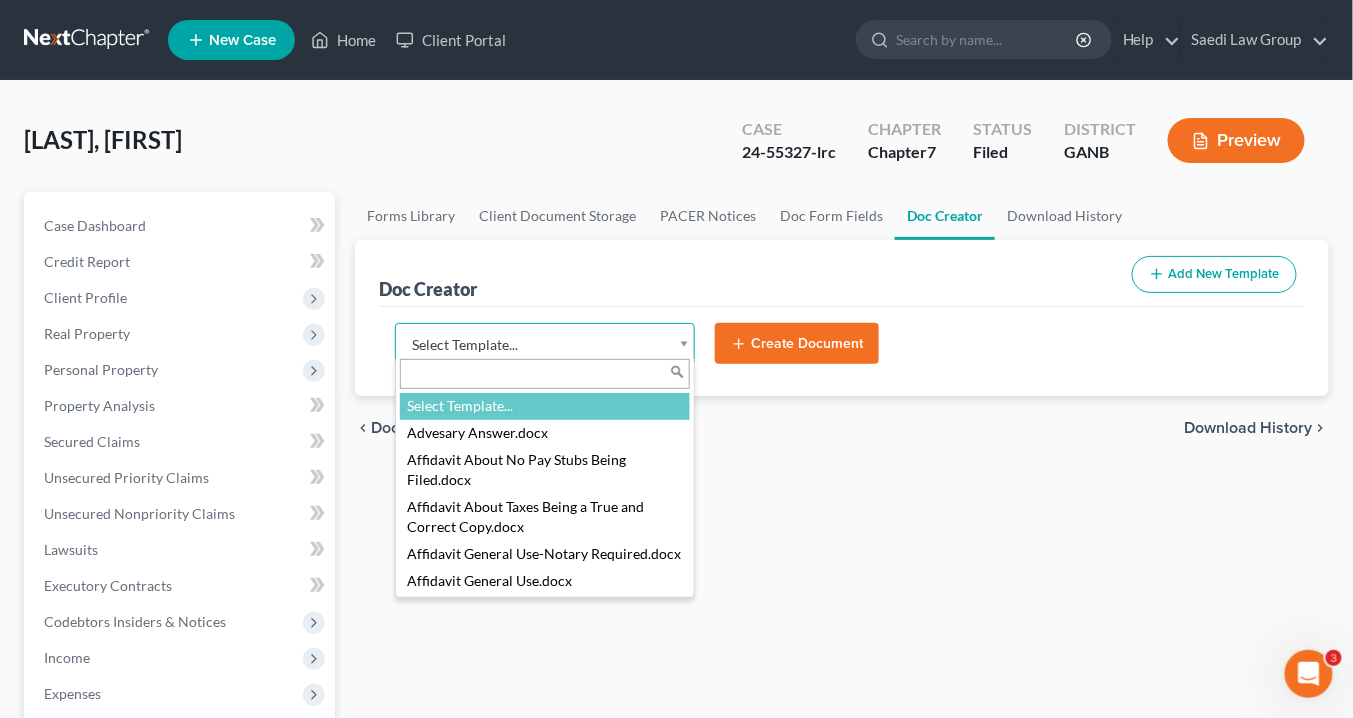 click on "Home New Case Client Portal Saedi Law Group [EMAIL] My Account Settings Plan + Billing Account Add-Ons Upgrade to Whoa Help Center Webinars Training Videos What's new Log out New Case Home Client Portal         - No Result - See all results Or Press Enter... Help Help Center Webinars Training Videos What's new Saedi Law Group Saedi Law Group [EMAIL] My Account Settings Plan + Billing Account Add-Ons Upgrade to Whoa Log out 	 [LAST], [FIRST] Upgraded Case [CASE_NUMBER] Chapter Chapter  7 Status Filed District GANB Preview Petition Navigation
Case Dashboard
Payments
Invoices" at bounding box center [676, 657] 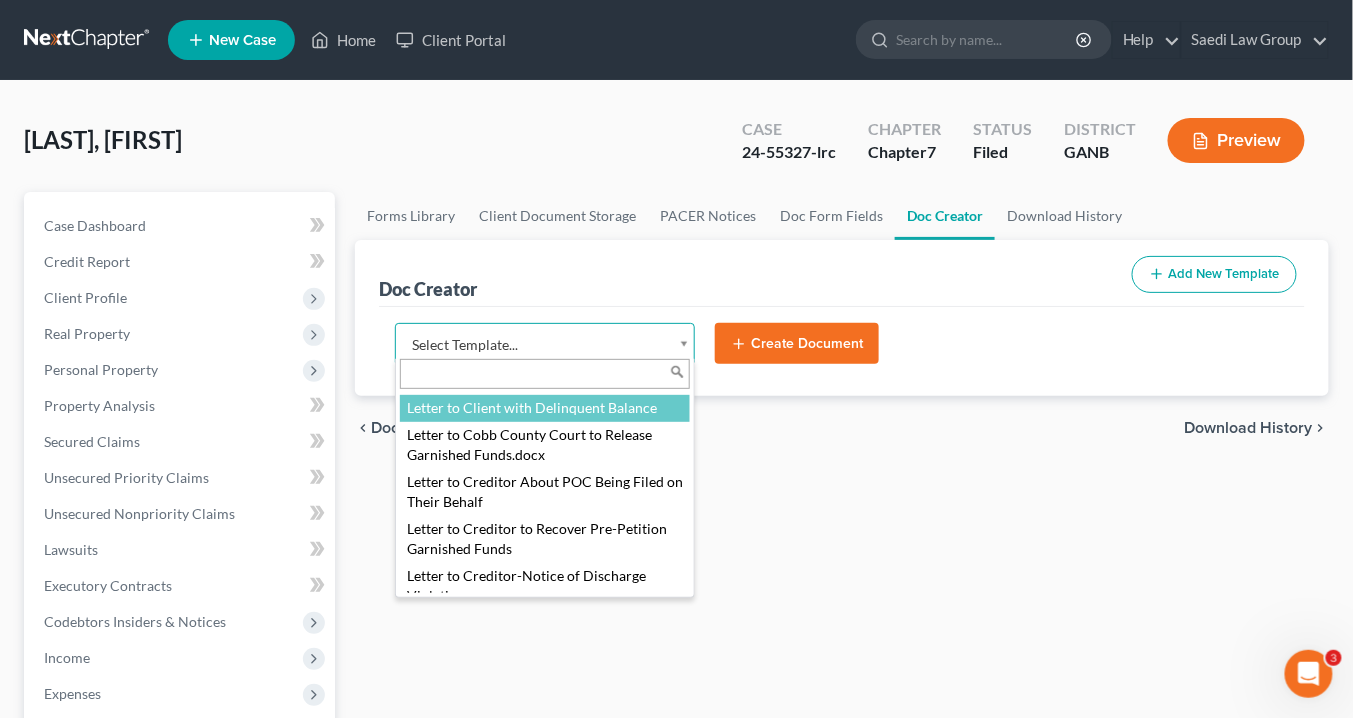 scroll, scrollTop: 1680, scrollLeft: 0, axis: vertical 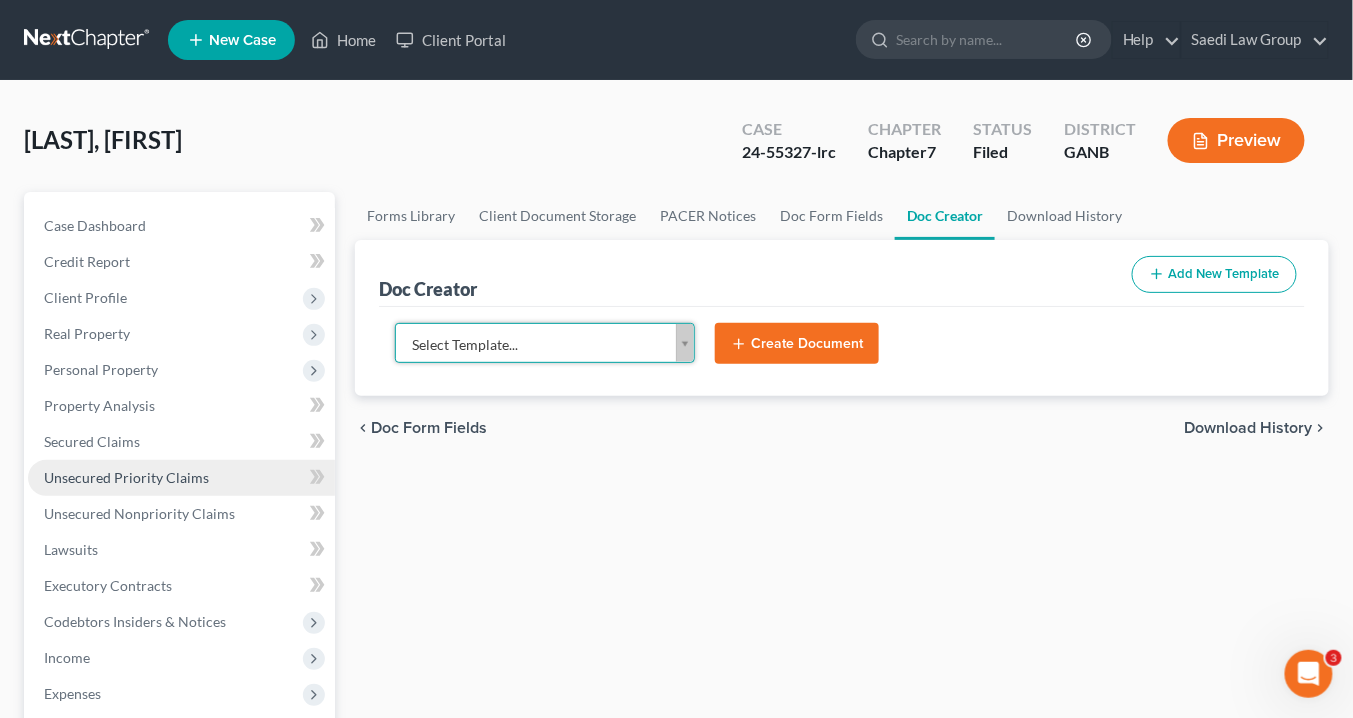 click on "Home New Case Client Portal Saedi Law Group [EMAIL] My Account Settings Plan + Billing Account Add-Ons Upgrade to Whoa Help Center Webinars Training Videos What's new Log out New Case Home Client Portal         - No Result - See all results Or Press Enter... Help Help Center Webinars Training Videos What's new Saedi Law Group Saedi Law Group [EMAIL] My Account Settings Plan + Billing Account Add-Ons Upgrade to Whoa Log out 	 [LAST], [FIRST] Upgraded Case [CASE_NUMBER] Chapter Chapter  7 Status Filed District GANB Preview Petition Navigation
Case Dashboard
Payments
Invoices" at bounding box center (676, 657) 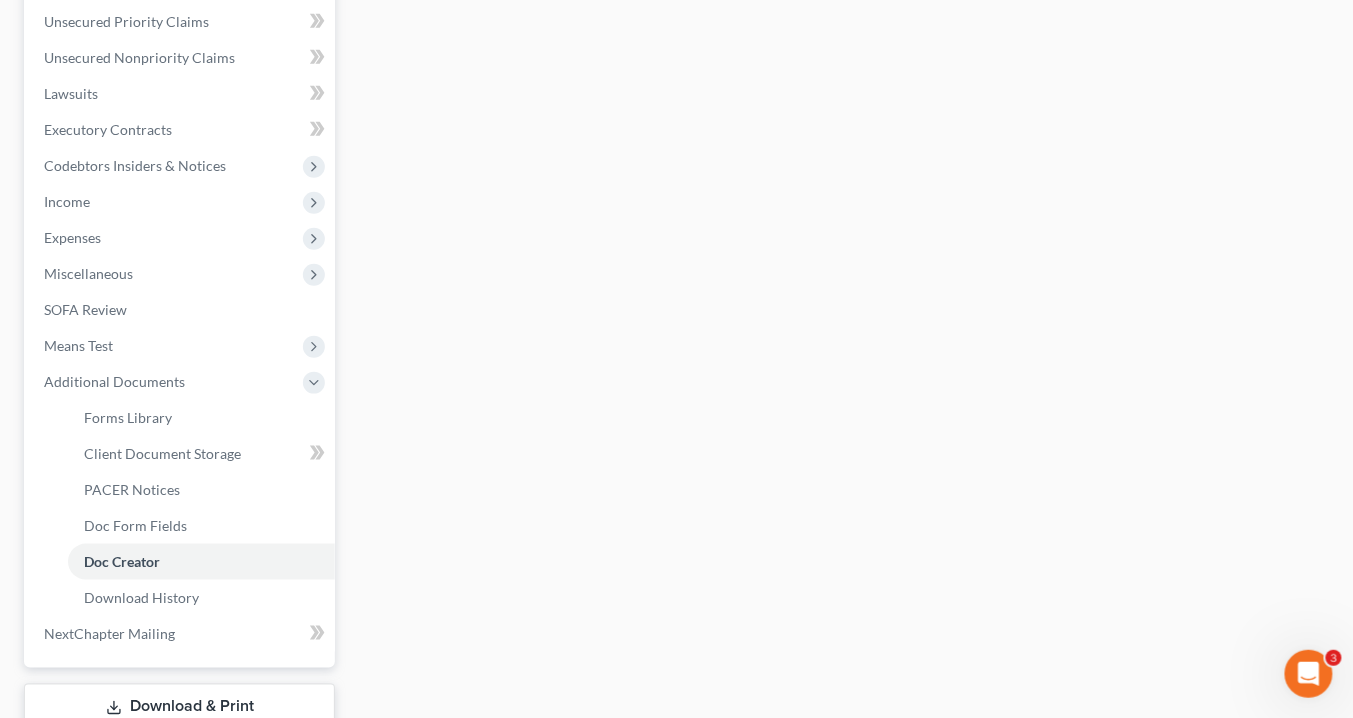 scroll, scrollTop: 560, scrollLeft: 0, axis: vertical 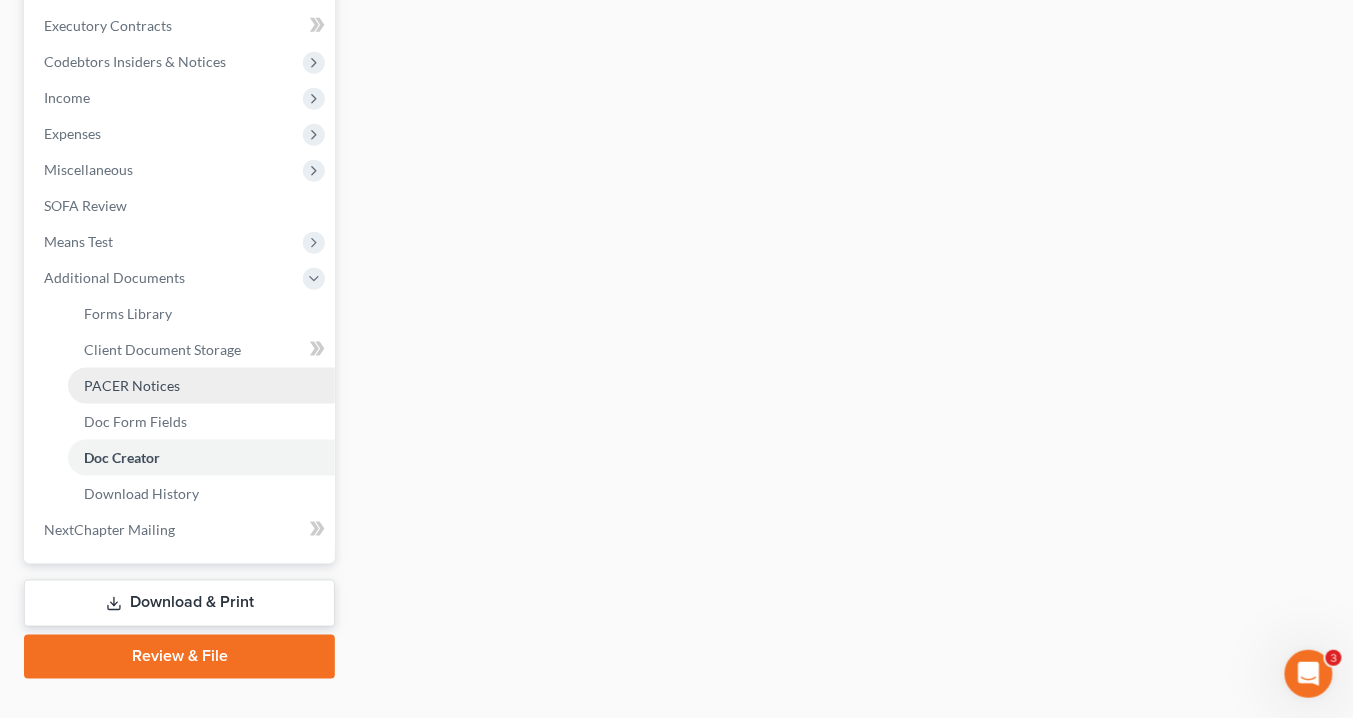 click on "PACER Notices" at bounding box center (132, 385) 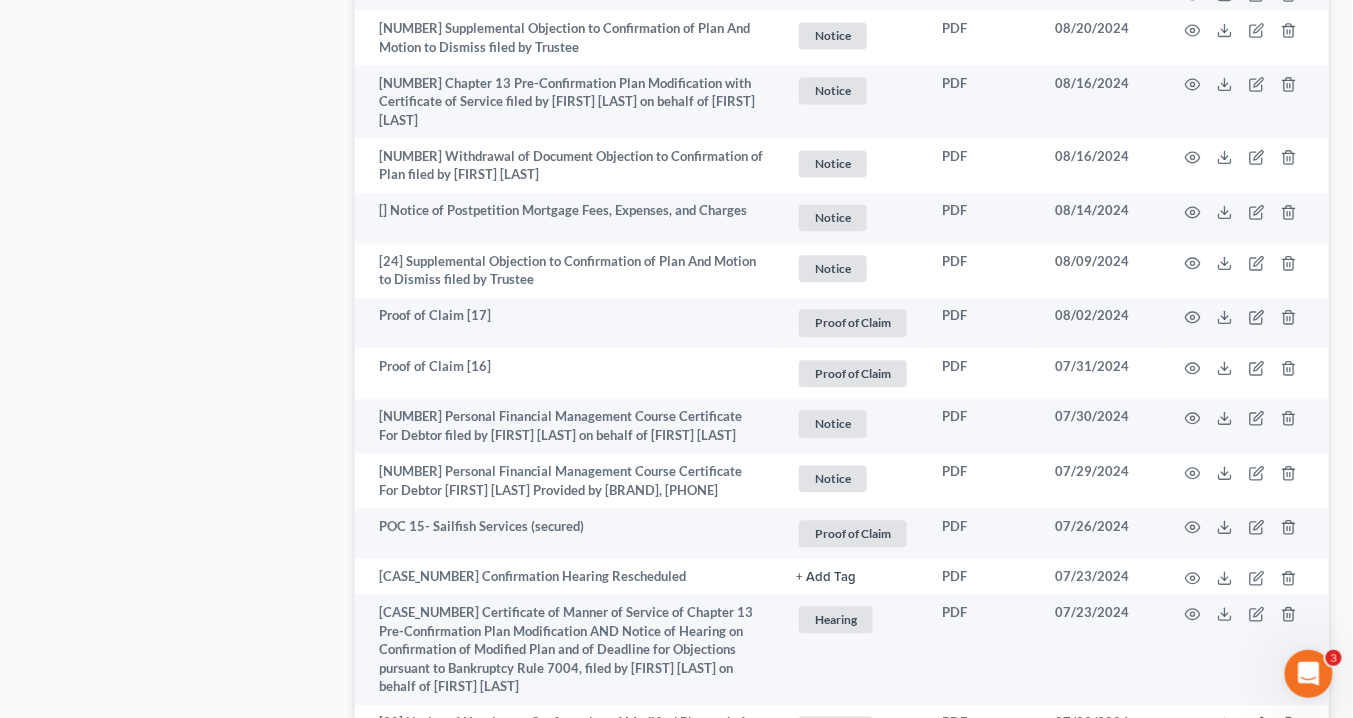 scroll, scrollTop: 3600, scrollLeft: 0, axis: vertical 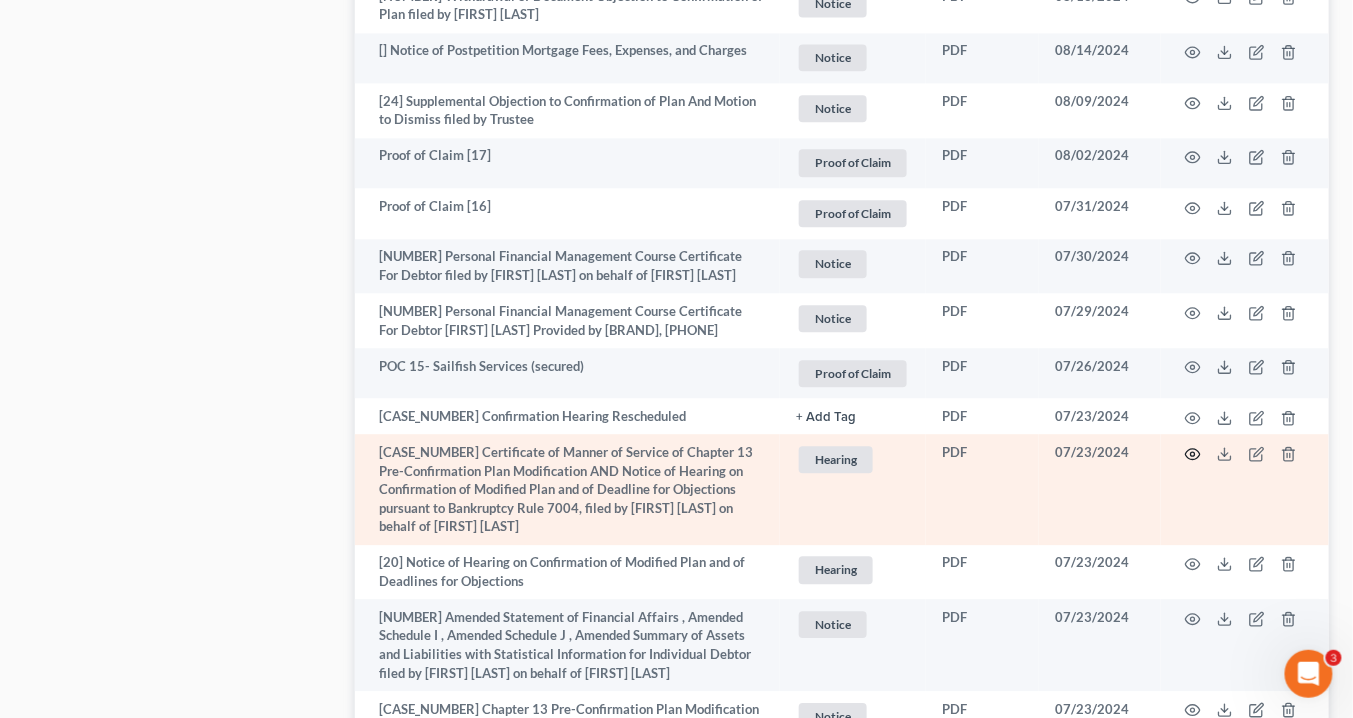click 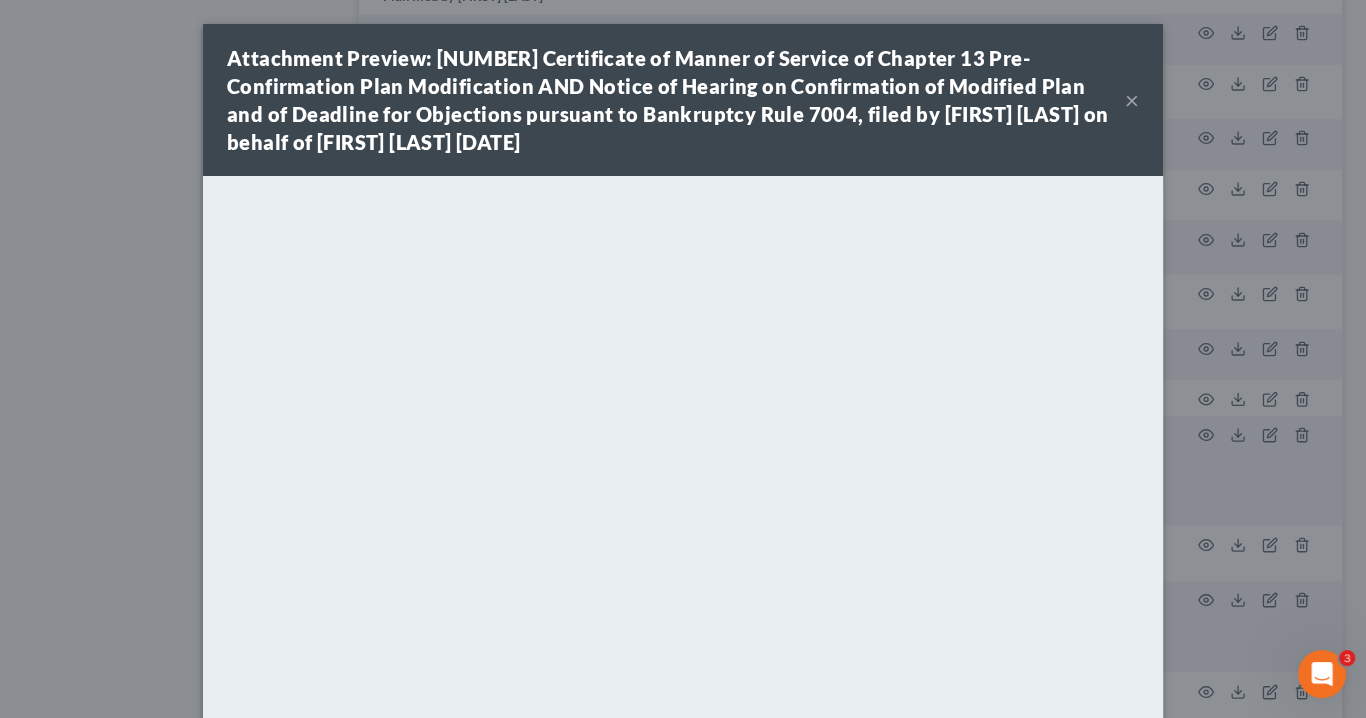 click on "×" at bounding box center [1132, 100] 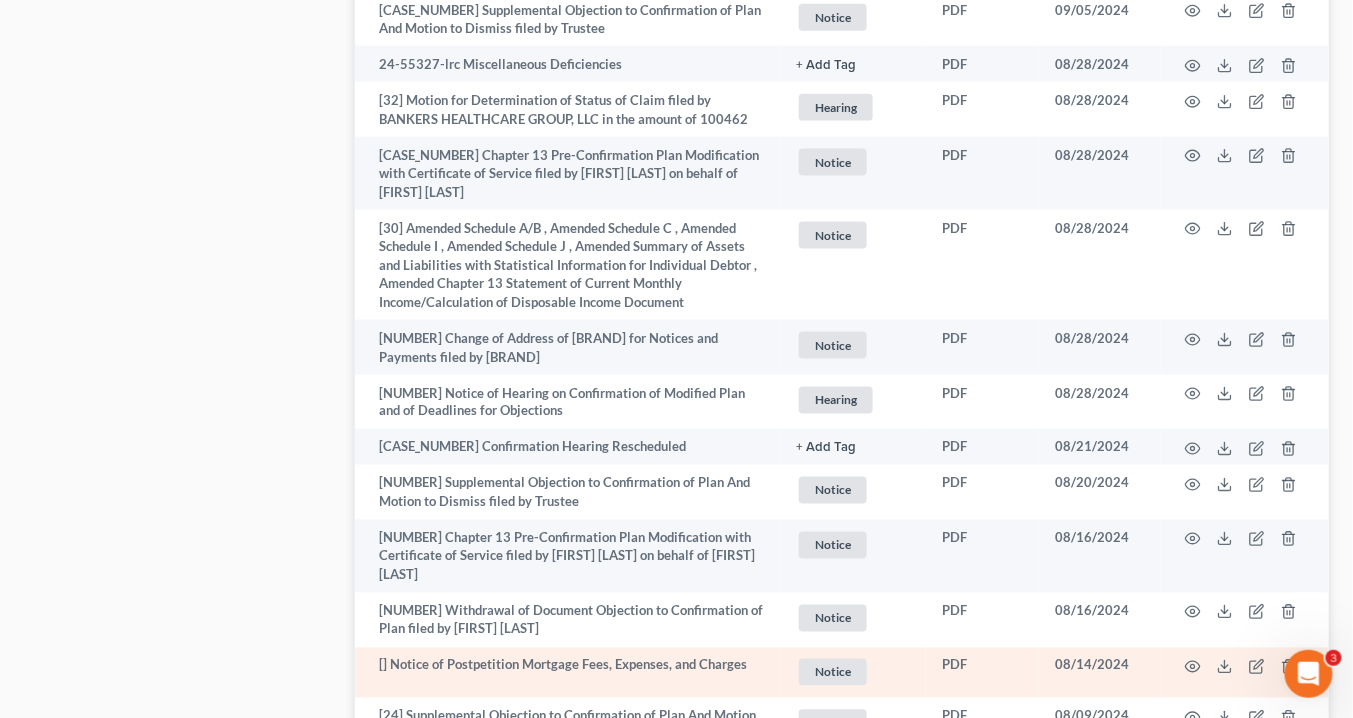 scroll, scrollTop: 2960, scrollLeft: 0, axis: vertical 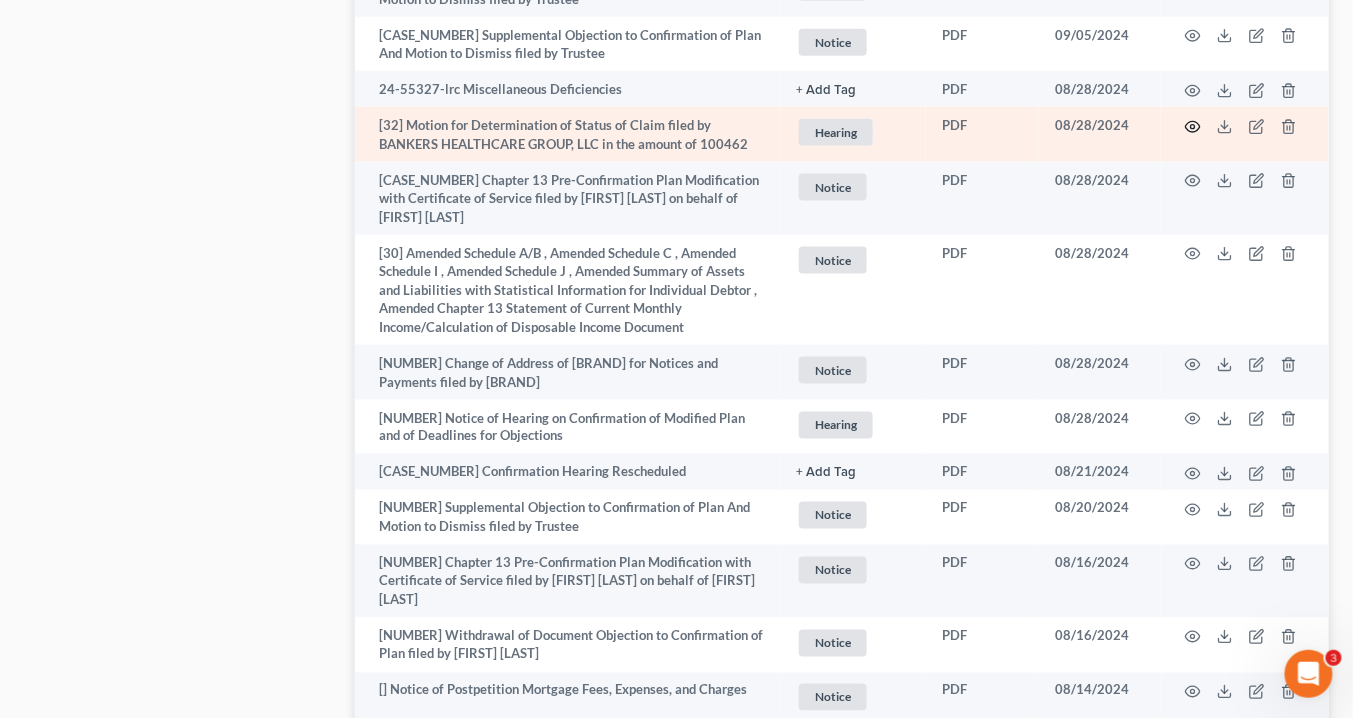 click 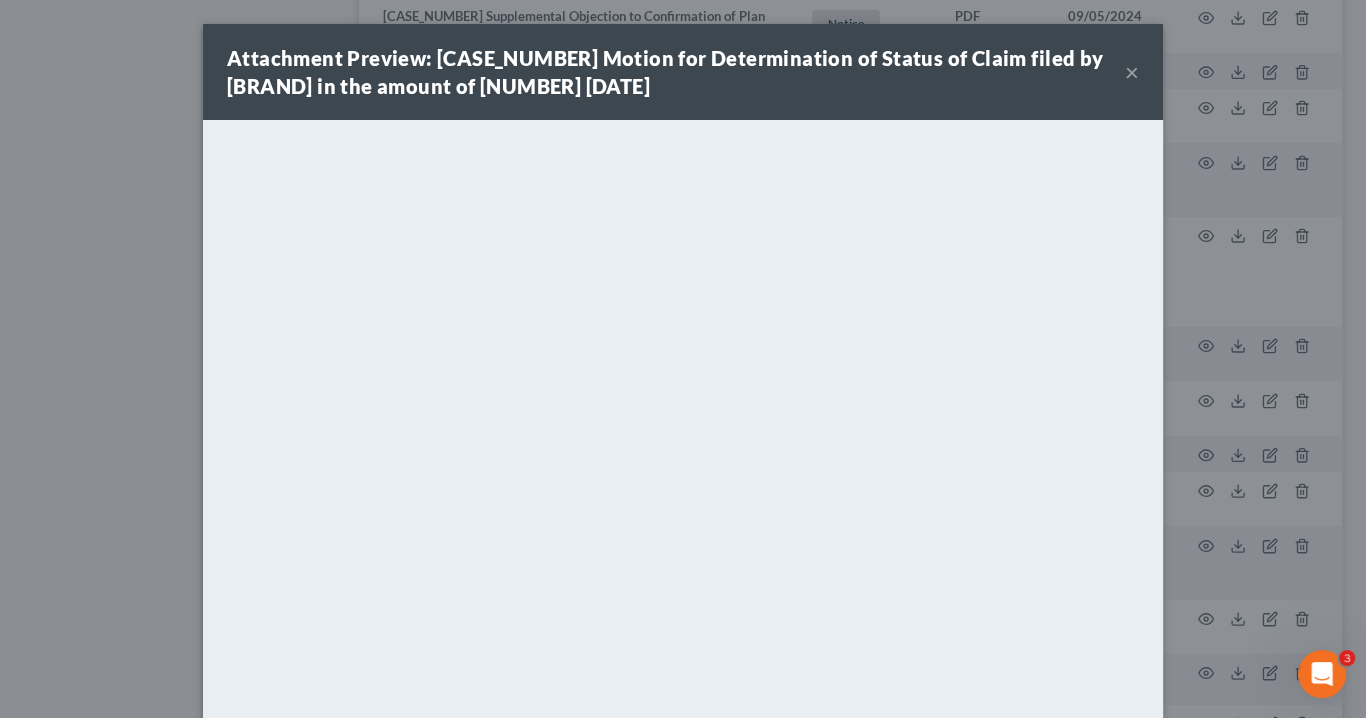 click on "×" at bounding box center (1132, 72) 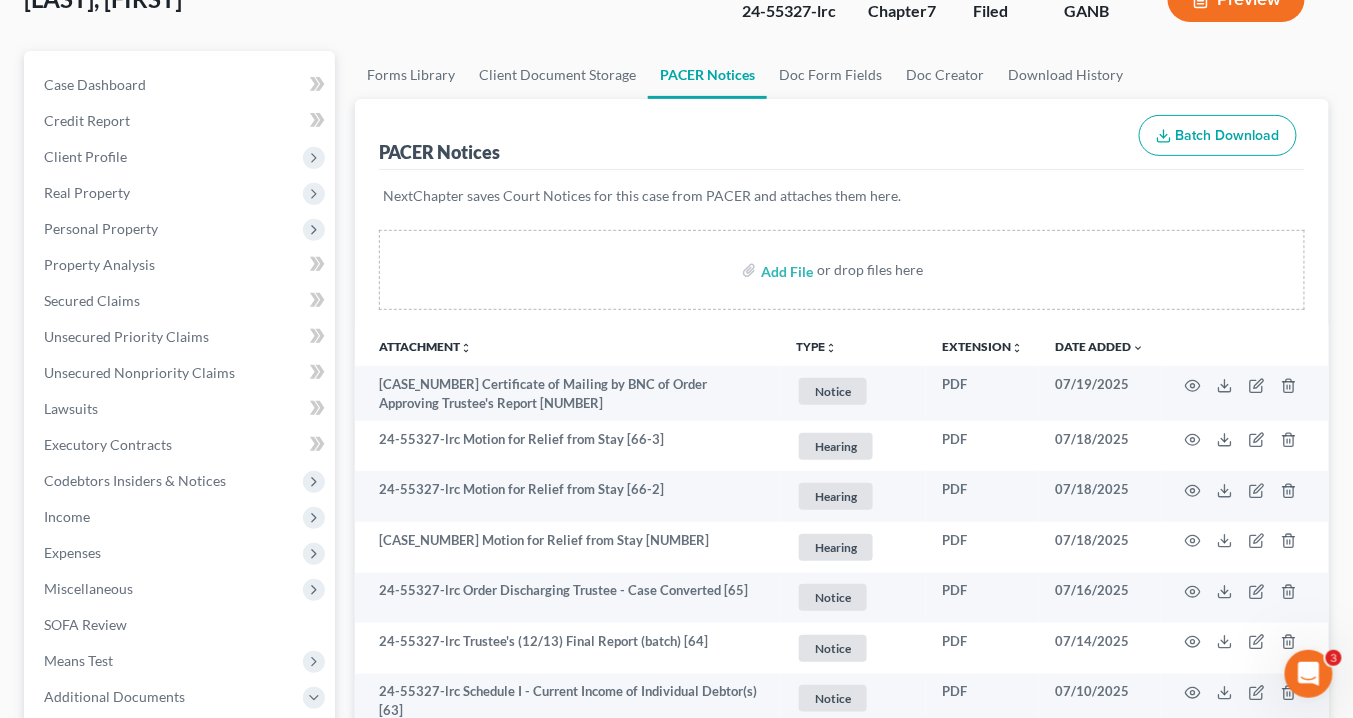 scroll, scrollTop: 0, scrollLeft: 0, axis: both 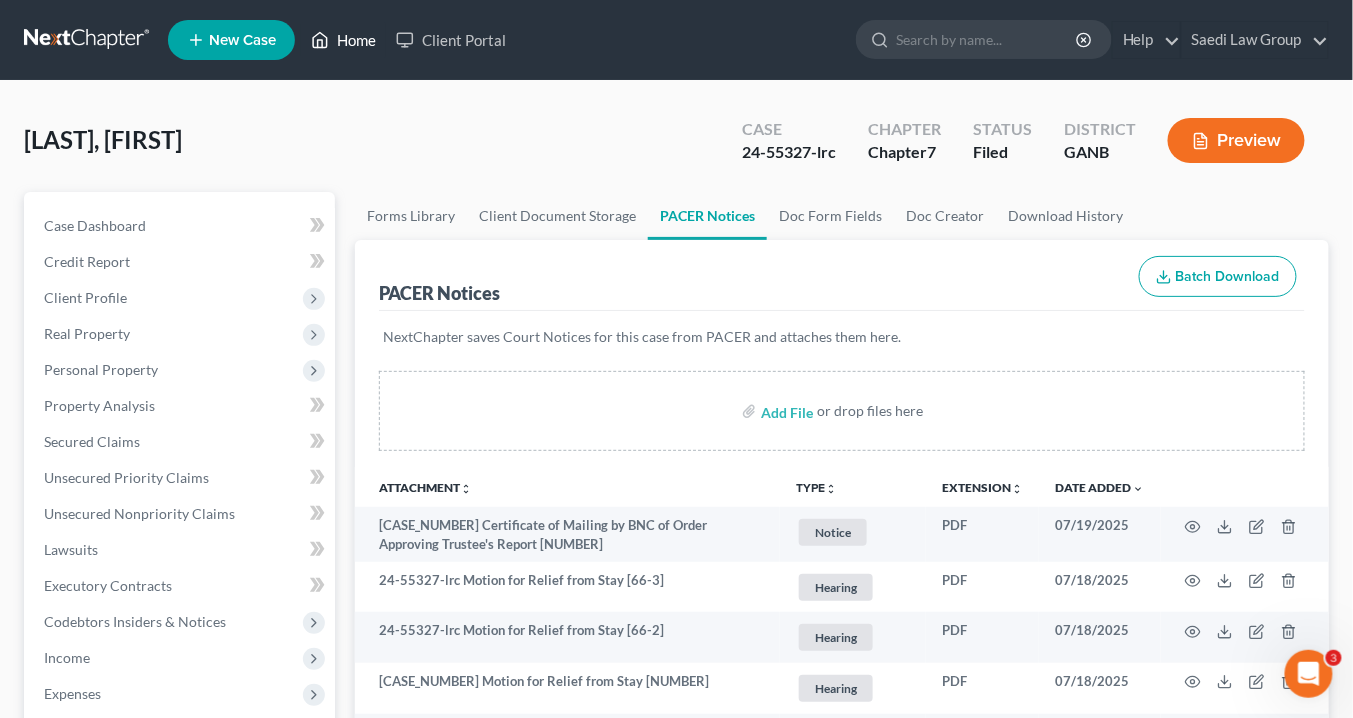 click on "Home" at bounding box center [343, 40] 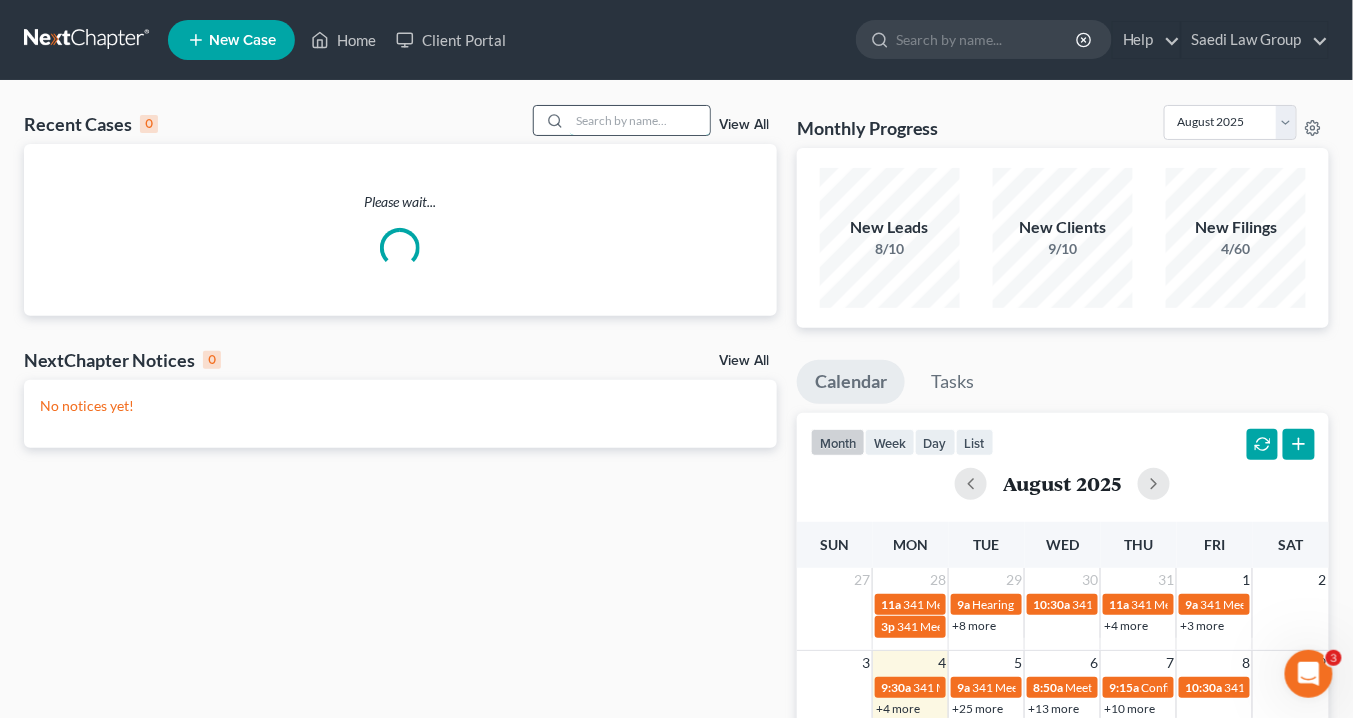 drag, startPoint x: 583, startPoint y: 120, endPoint x: 595, endPoint y: 128, distance: 14.422205 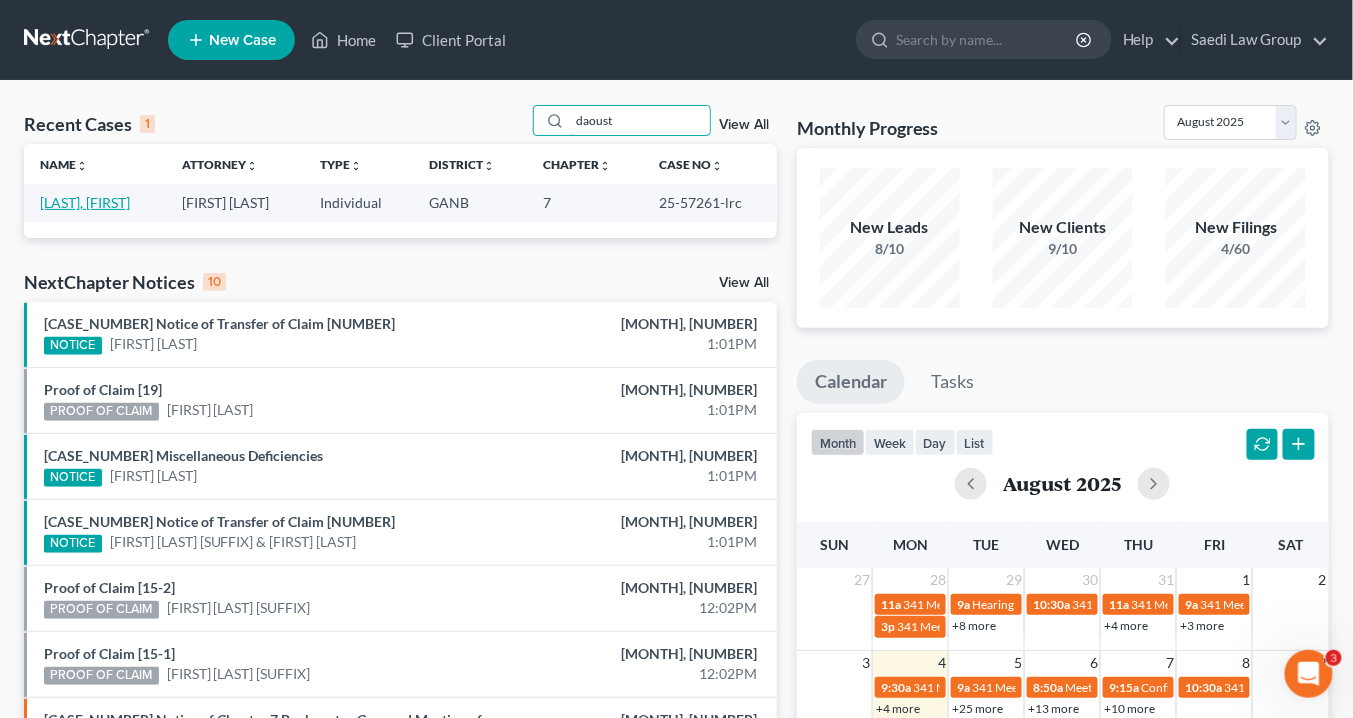 type on "daoust" 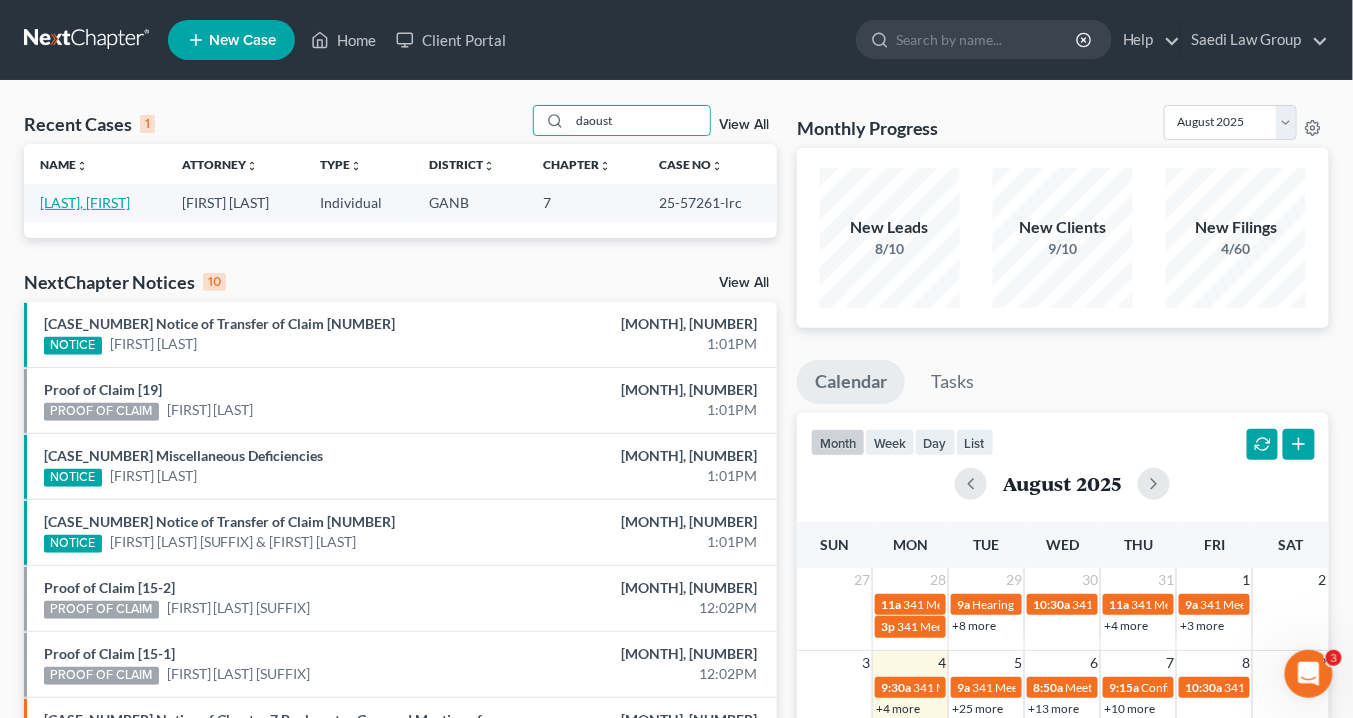 click on "[LAST], [FIRST]" at bounding box center [85, 202] 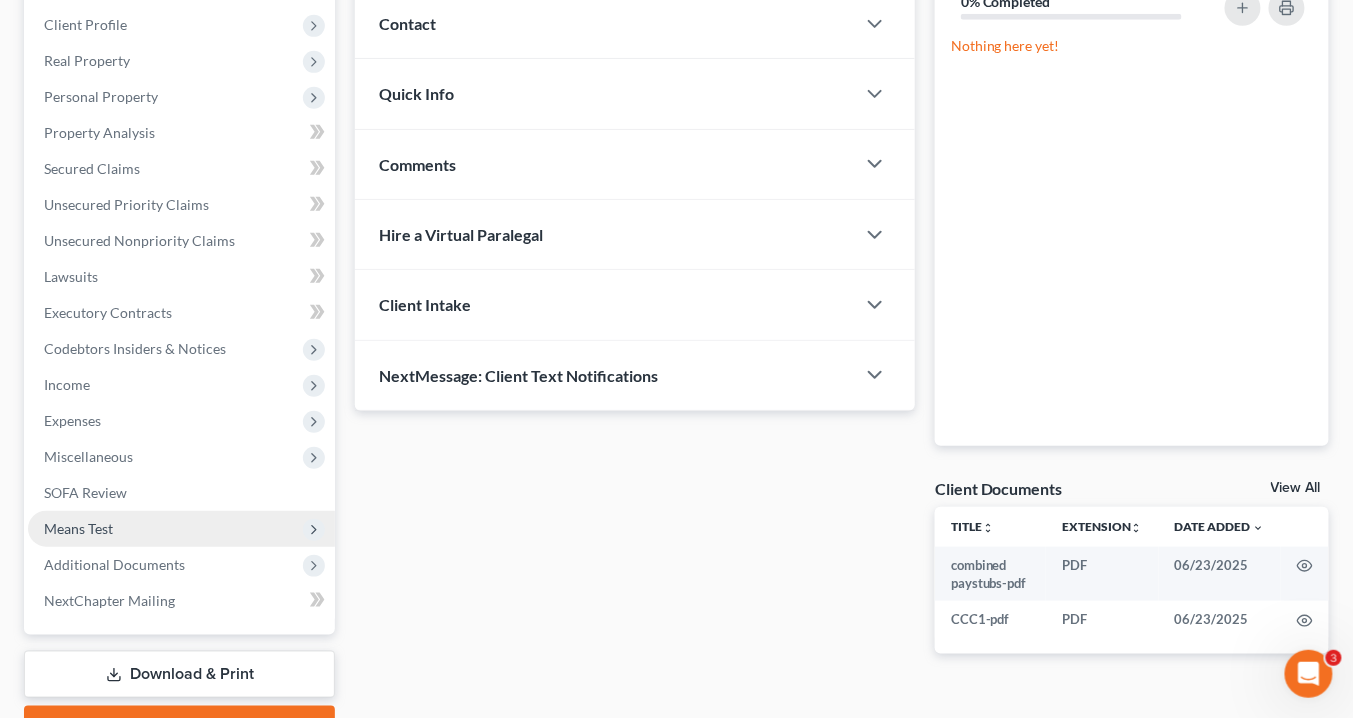 scroll, scrollTop: 320, scrollLeft: 0, axis: vertical 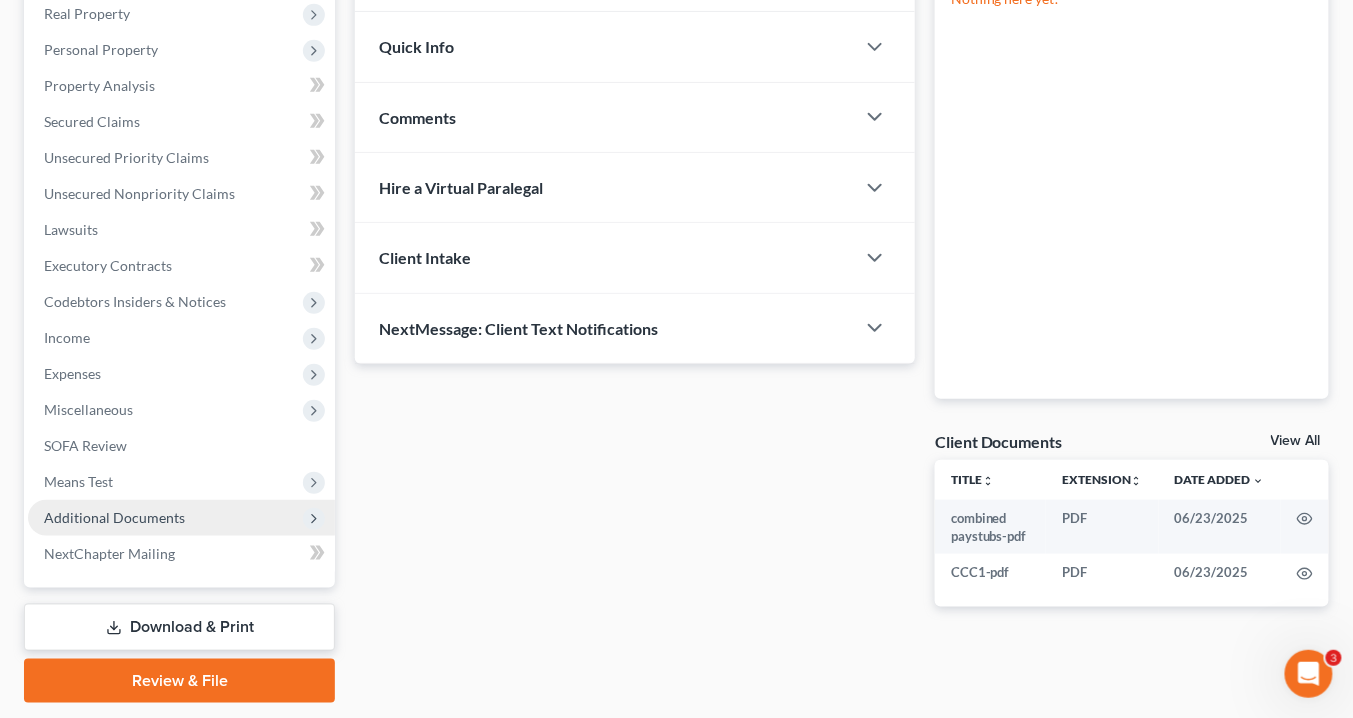 drag, startPoint x: 162, startPoint y: 519, endPoint x: 170, endPoint y: 501, distance: 19.697716 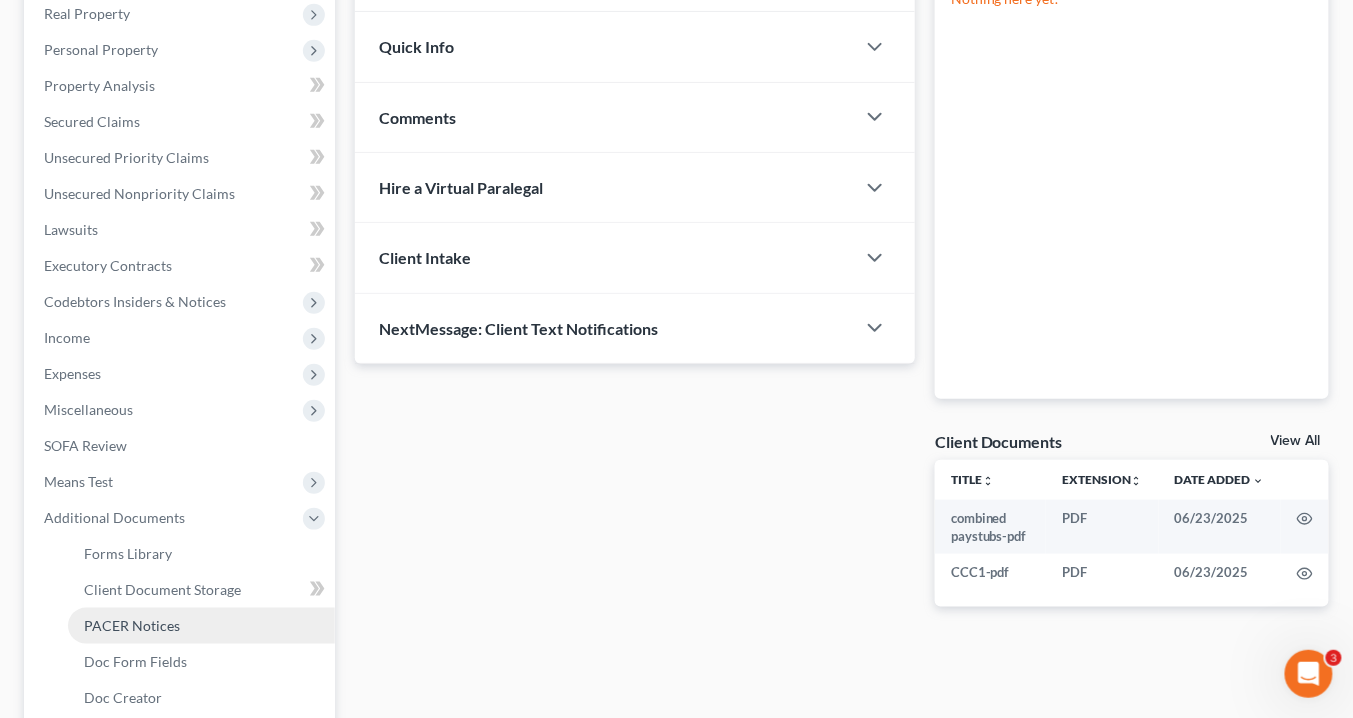 click on "PACER Notices" at bounding box center [132, 625] 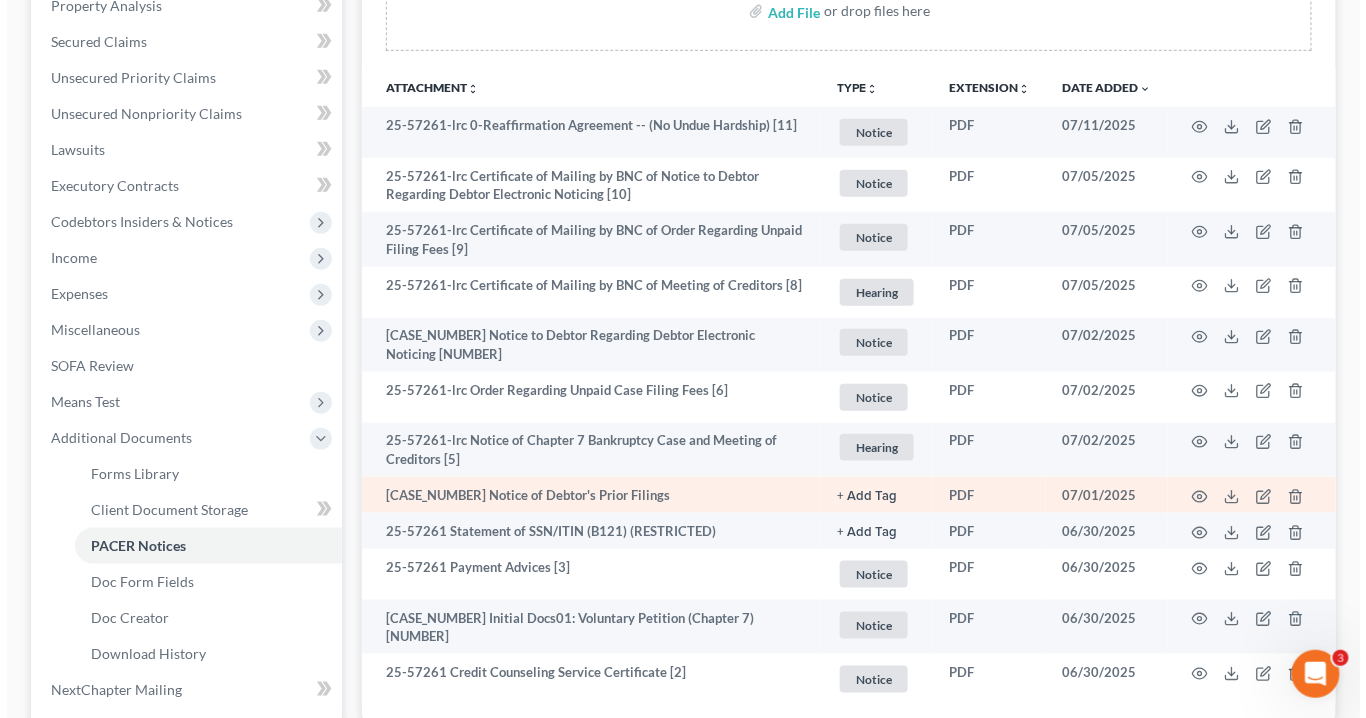 scroll, scrollTop: 594, scrollLeft: 0, axis: vertical 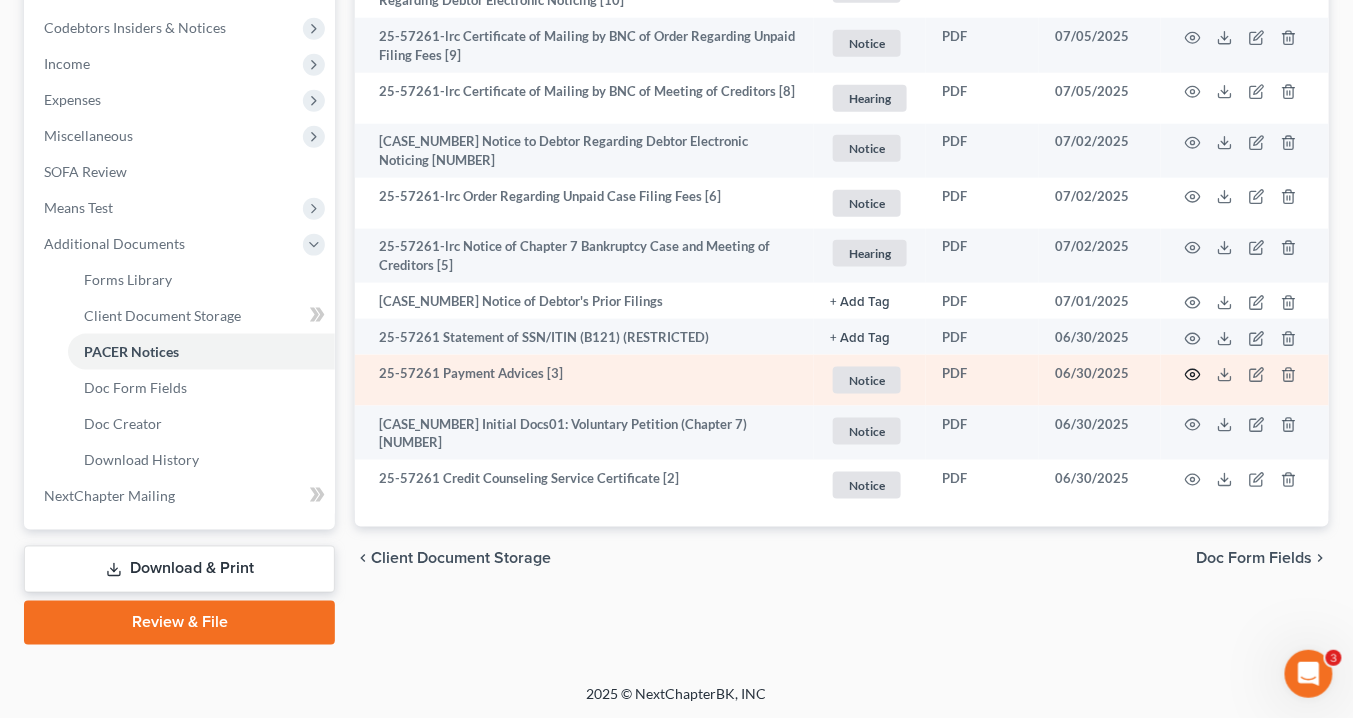 click 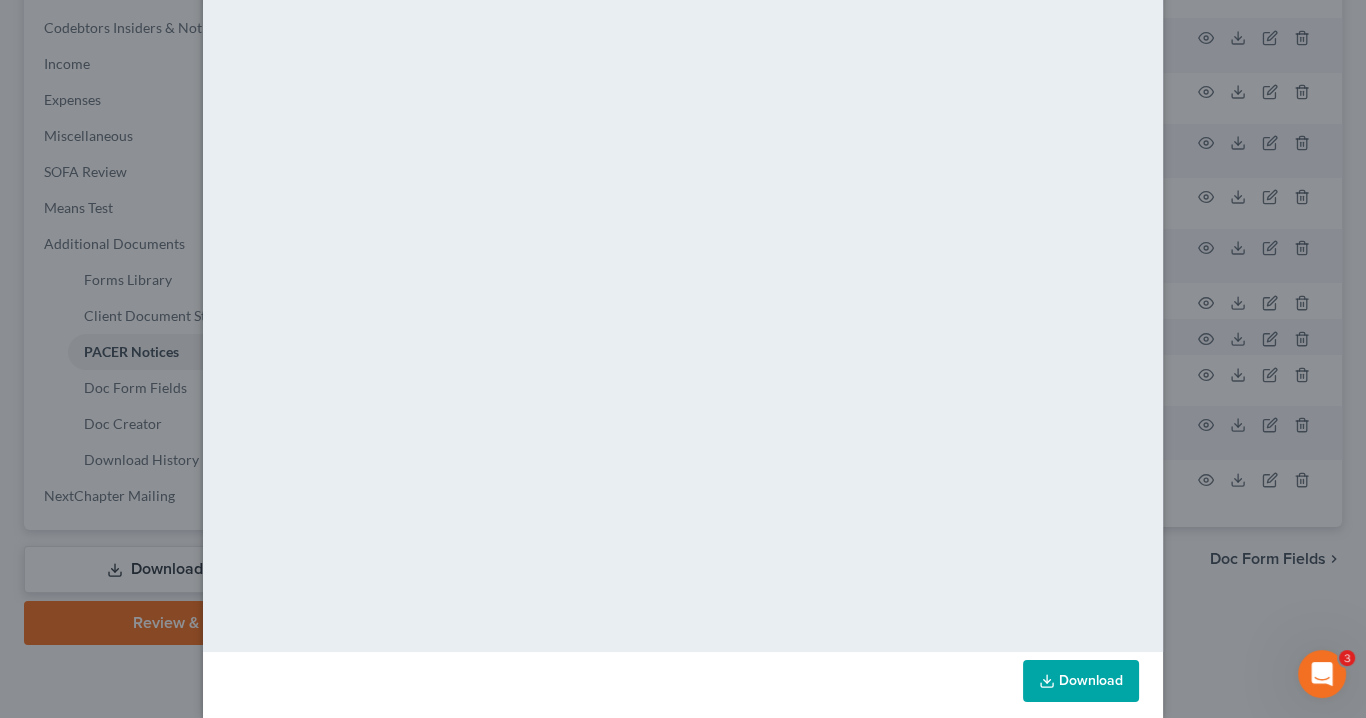 scroll, scrollTop: 118, scrollLeft: 0, axis: vertical 